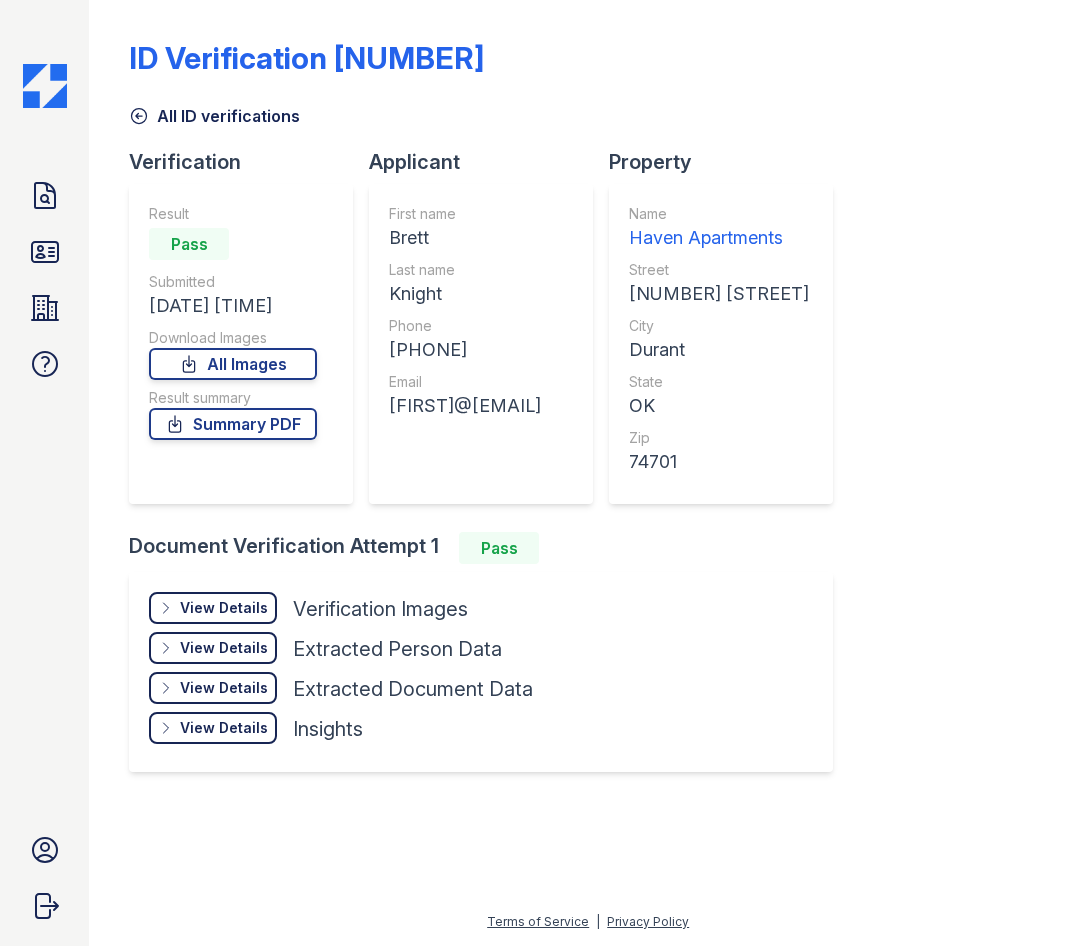 scroll, scrollTop: 0, scrollLeft: 0, axis: both 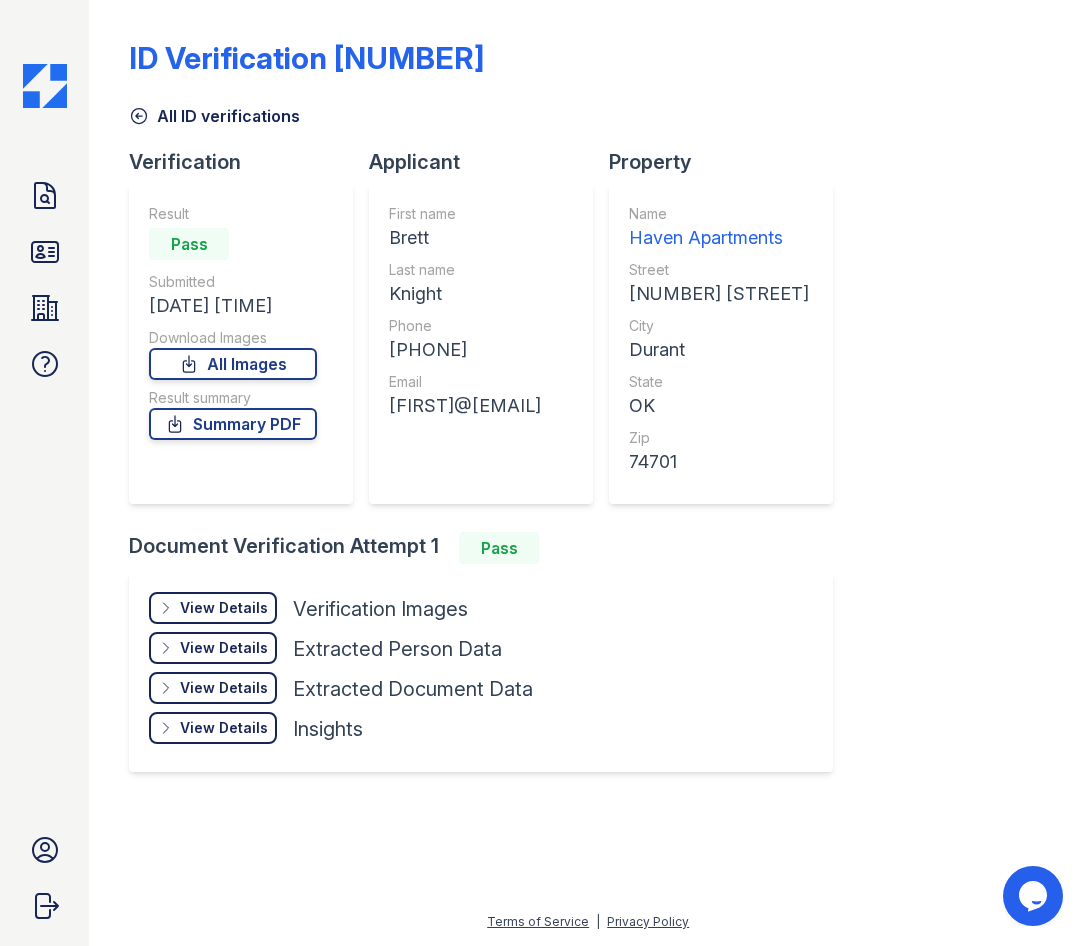 drag, startPoint x: 216, startPoint y: 435, endPoint x: 954, endPoint y: 77, distance: 820.2487 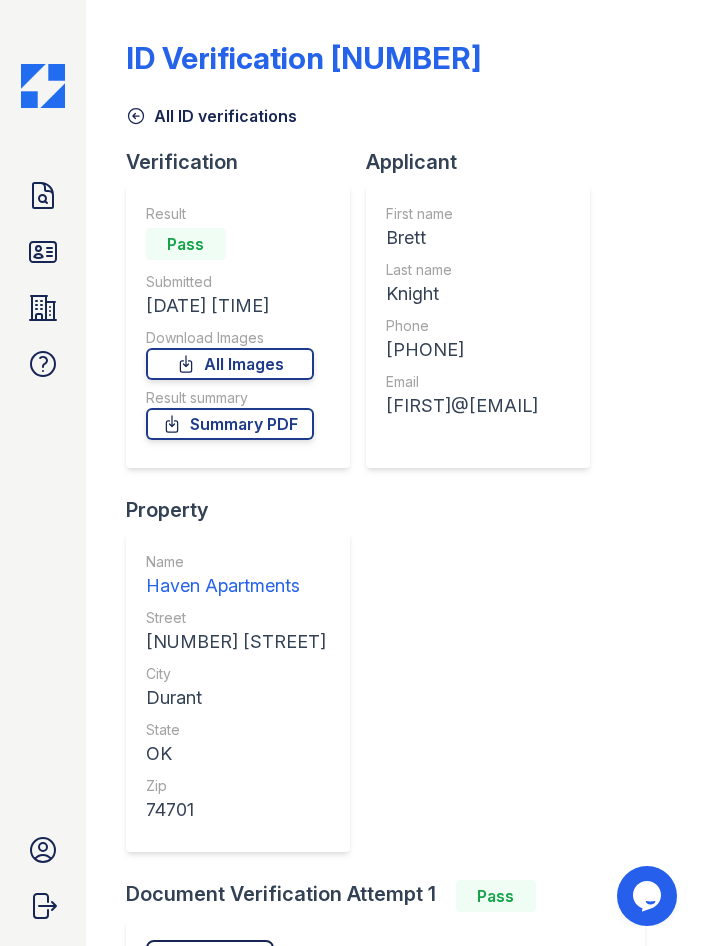 click on "All ID verifications" at bounding box center (393, 110) 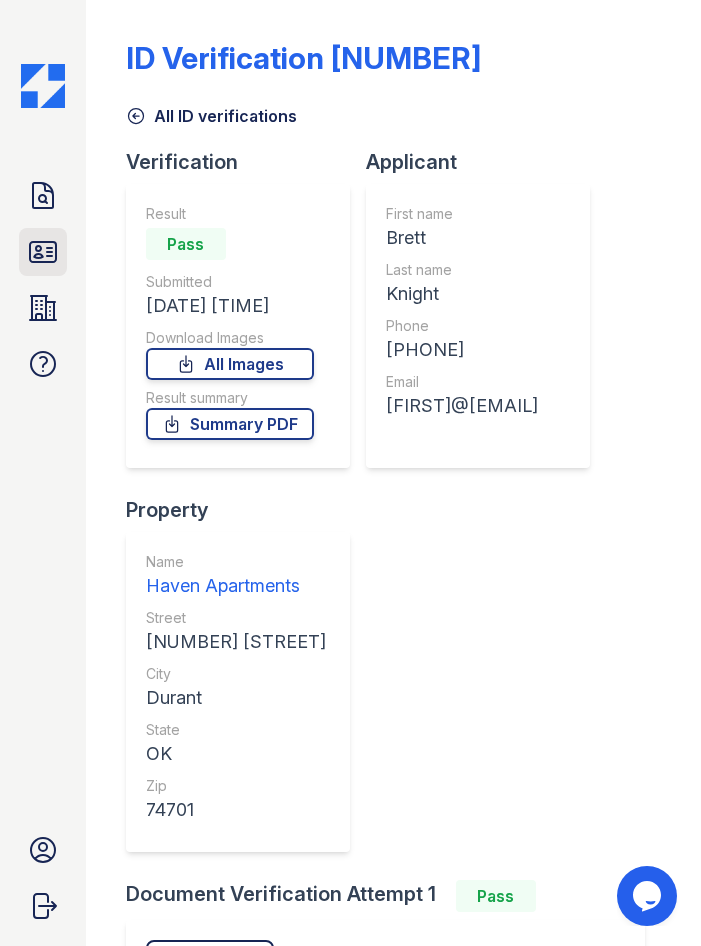 click 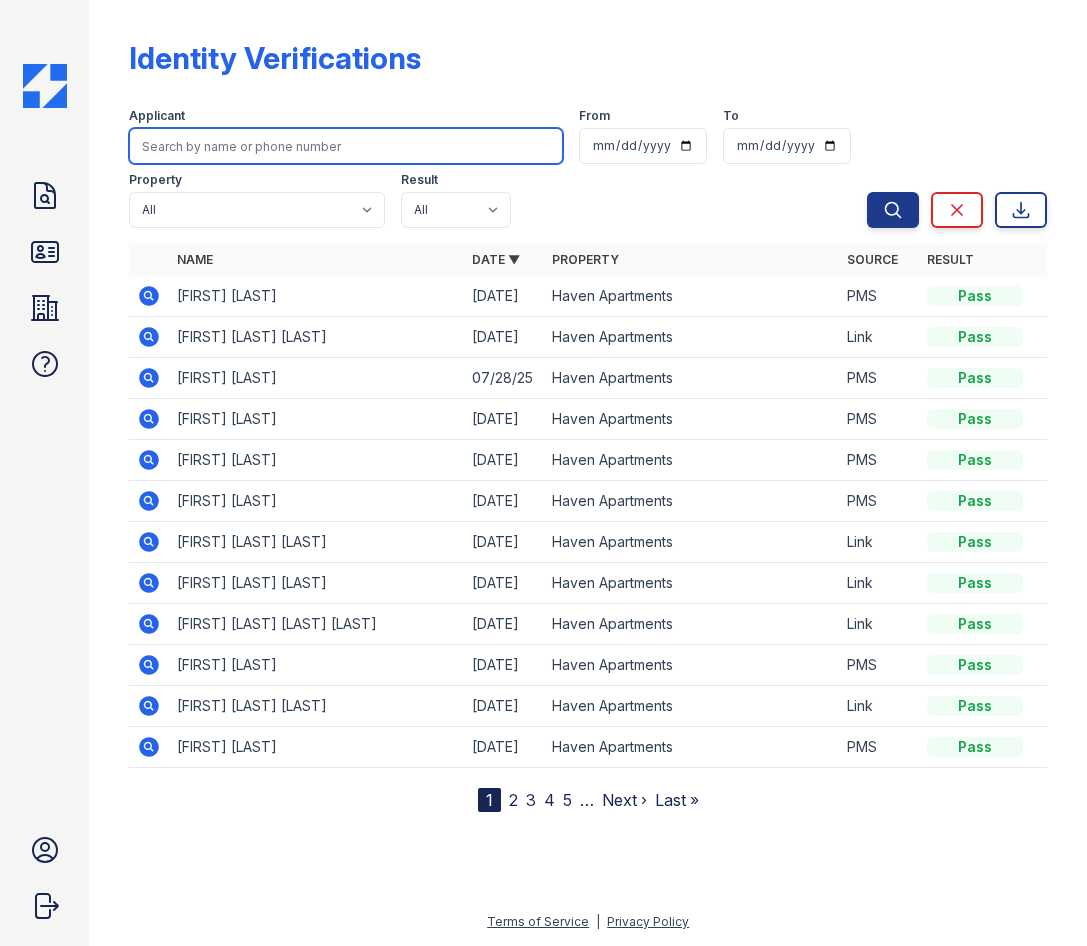 drag, startPoint x: 198, startPoint y: 148, endPoint x: 201, endPoint y: 131, distance: 17.262676 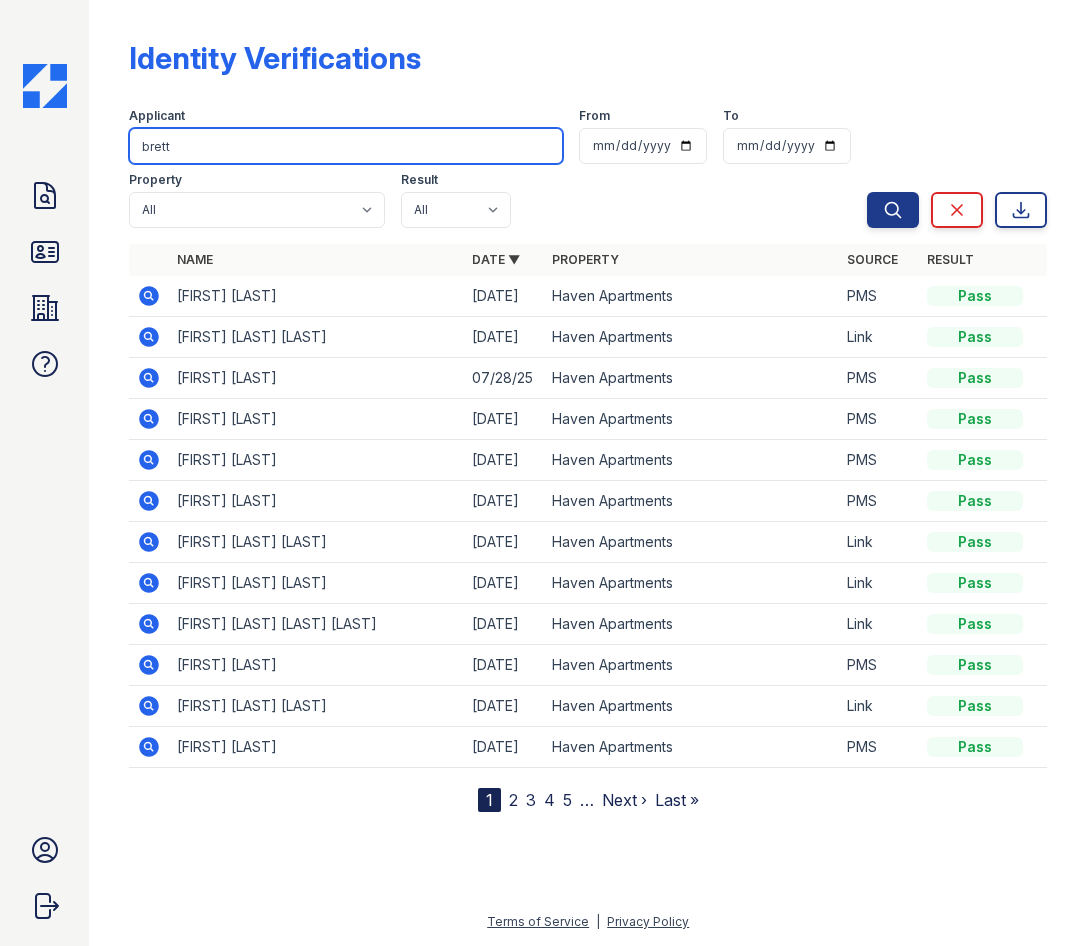 type on "brett" 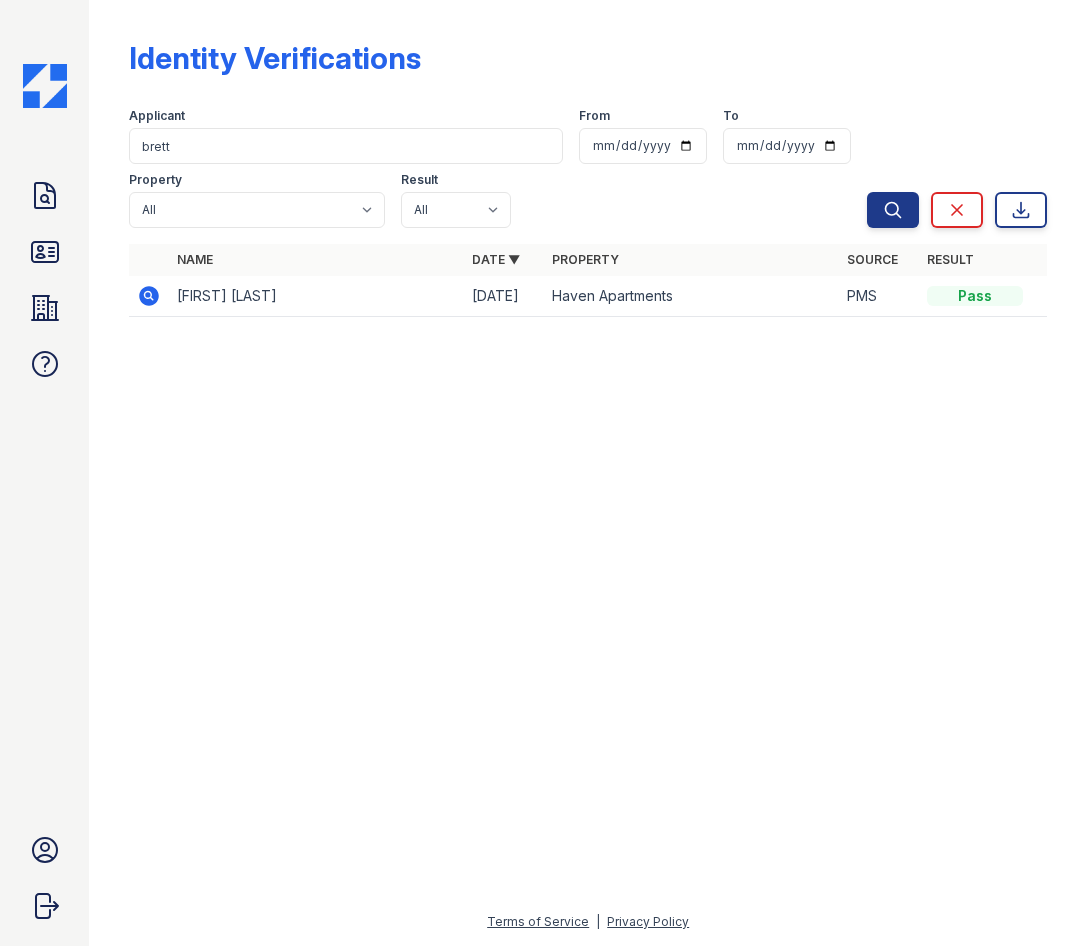 click 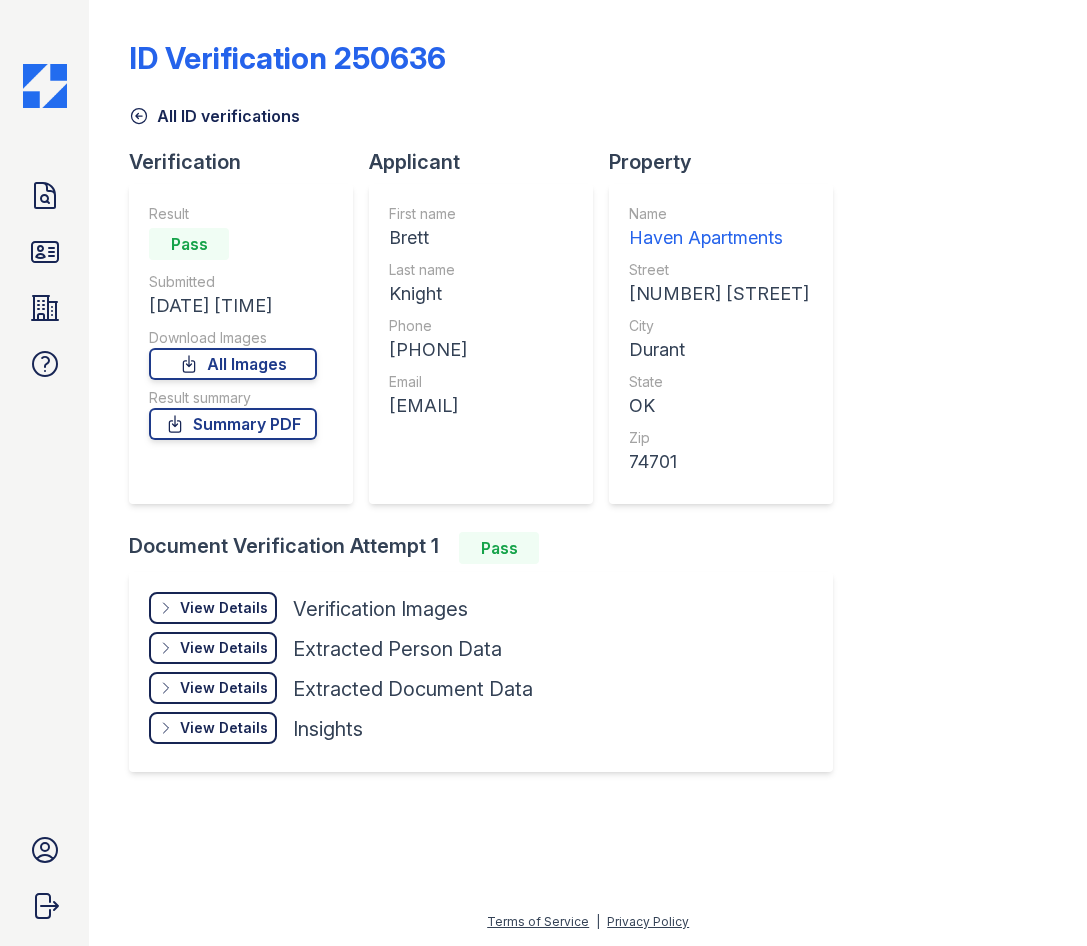 scroll, scrollTop: 0, scrollLeft: 0, axis: both 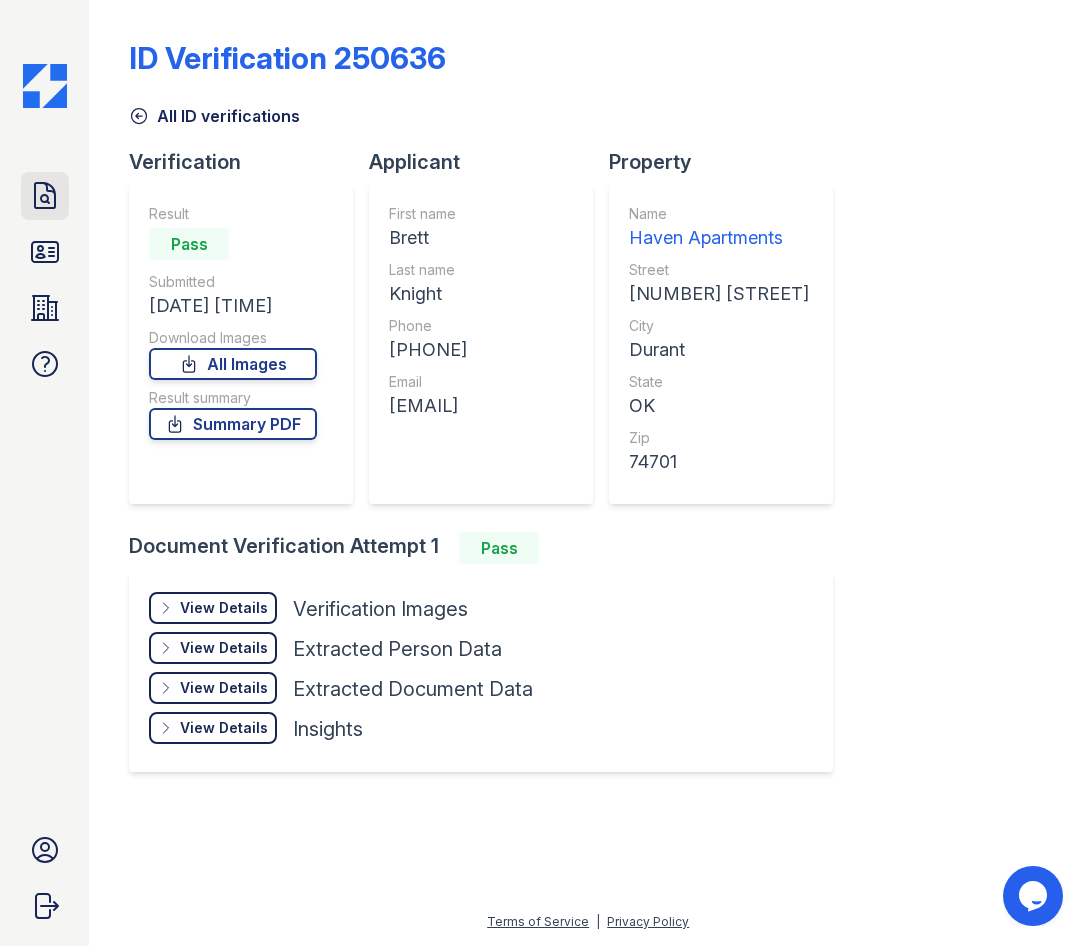 click 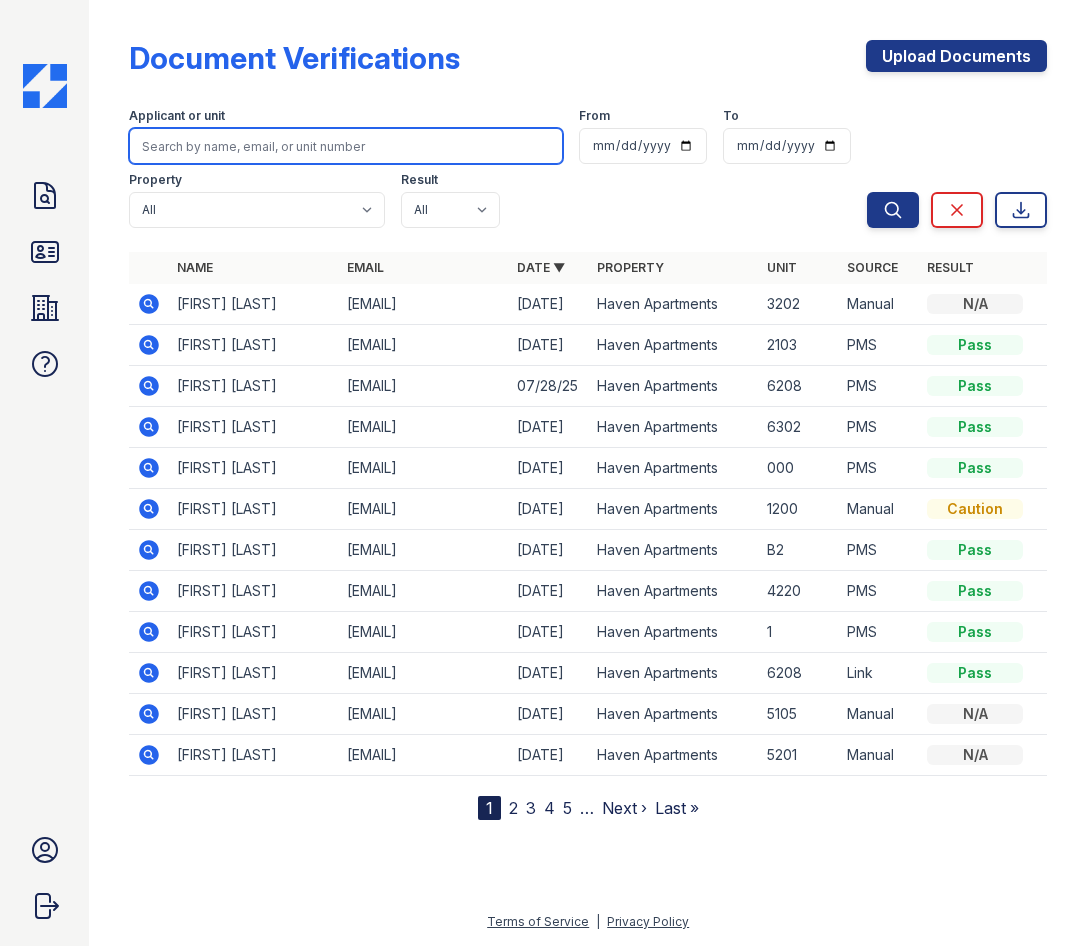 drag, startPoint x: 231, startPoint y: 133, endPoint x: 217, endPoint y: 133, distance: 14 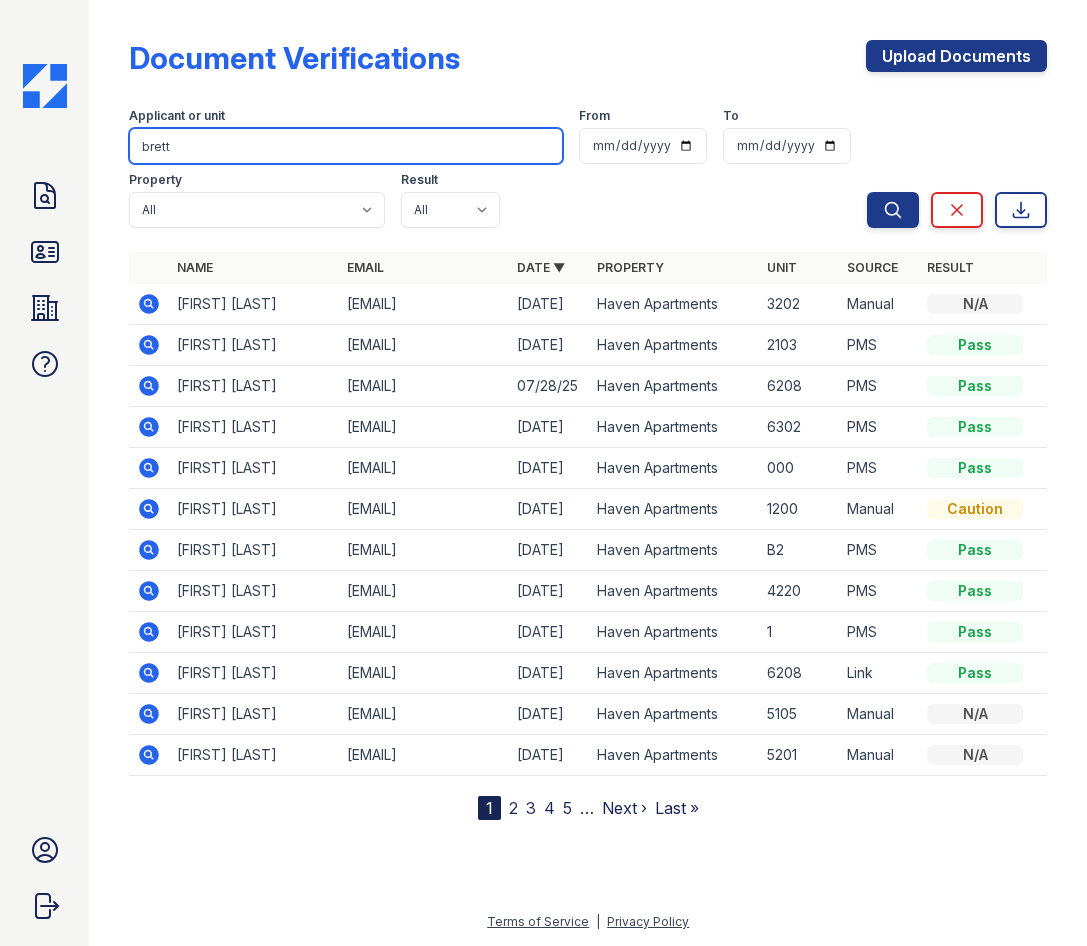 type on "brett" 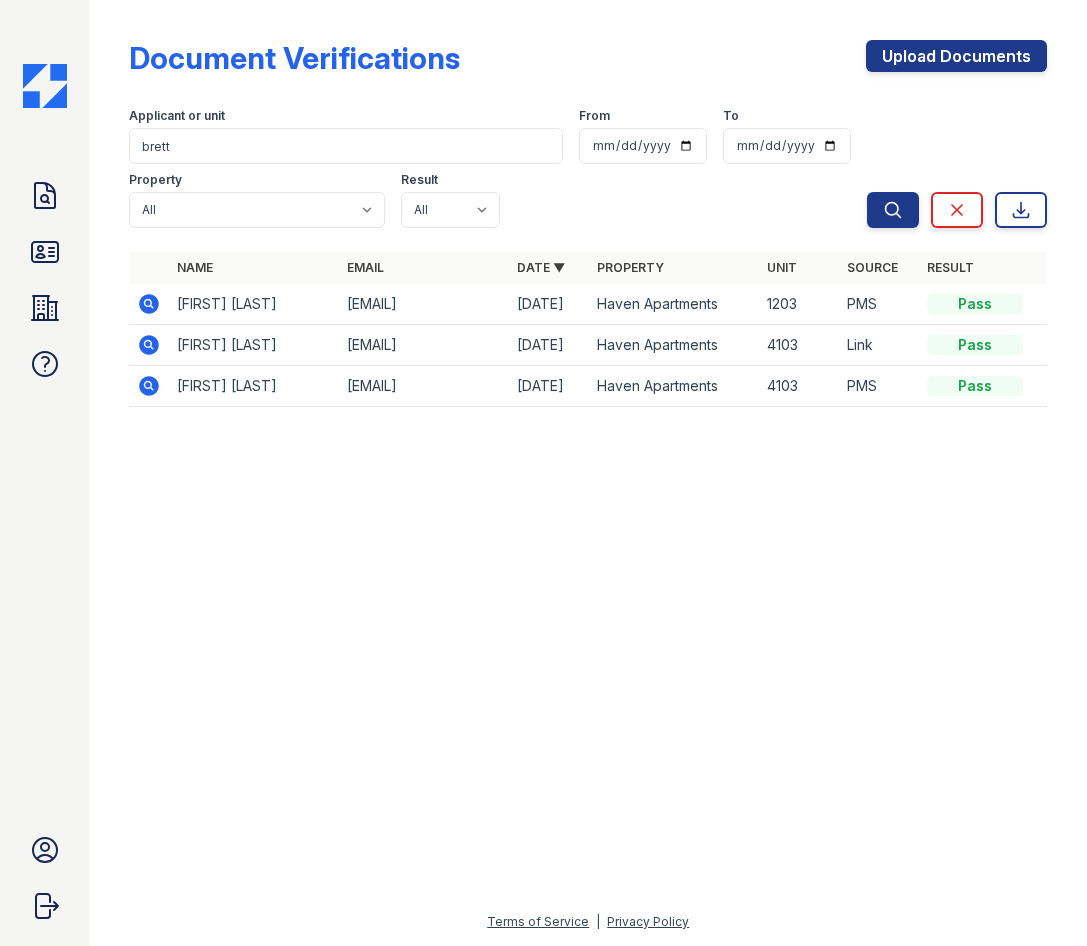 click 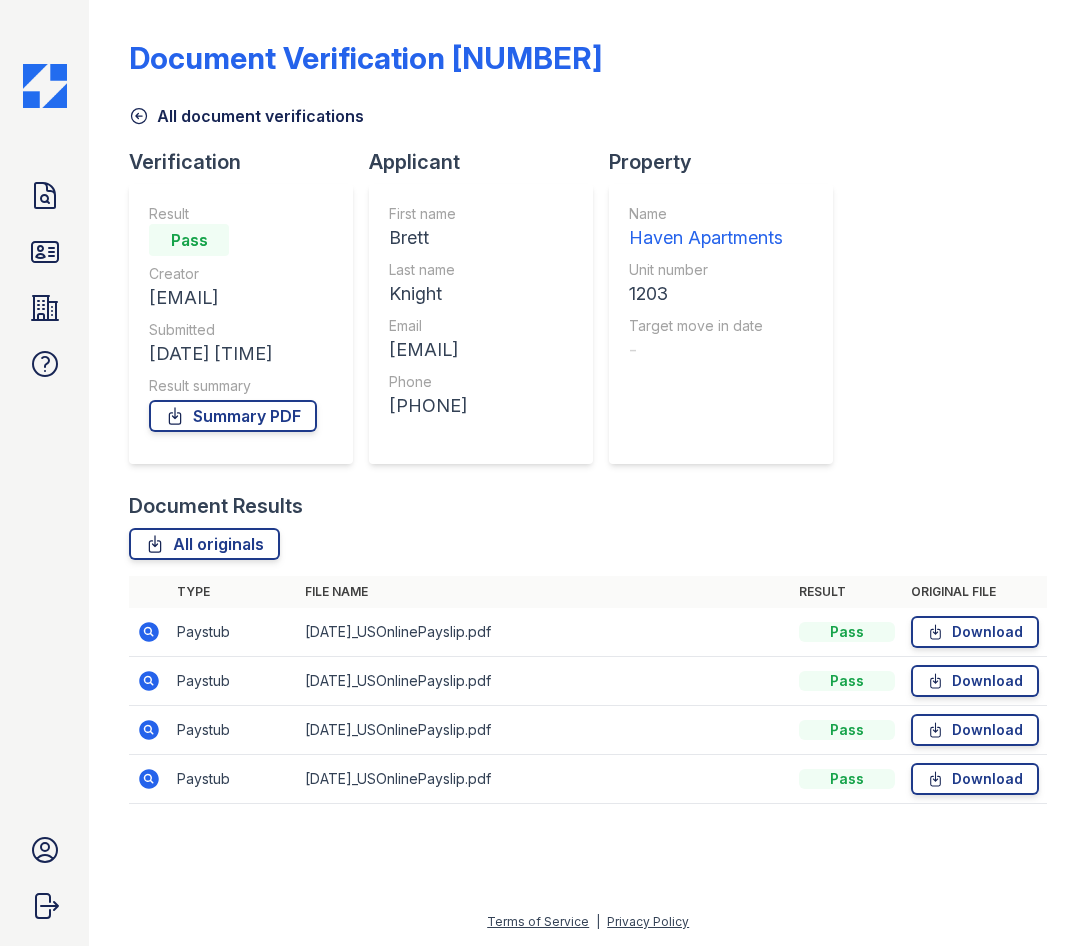 scroll, scrollTop: 0, scrollLeft: 0, axis: both 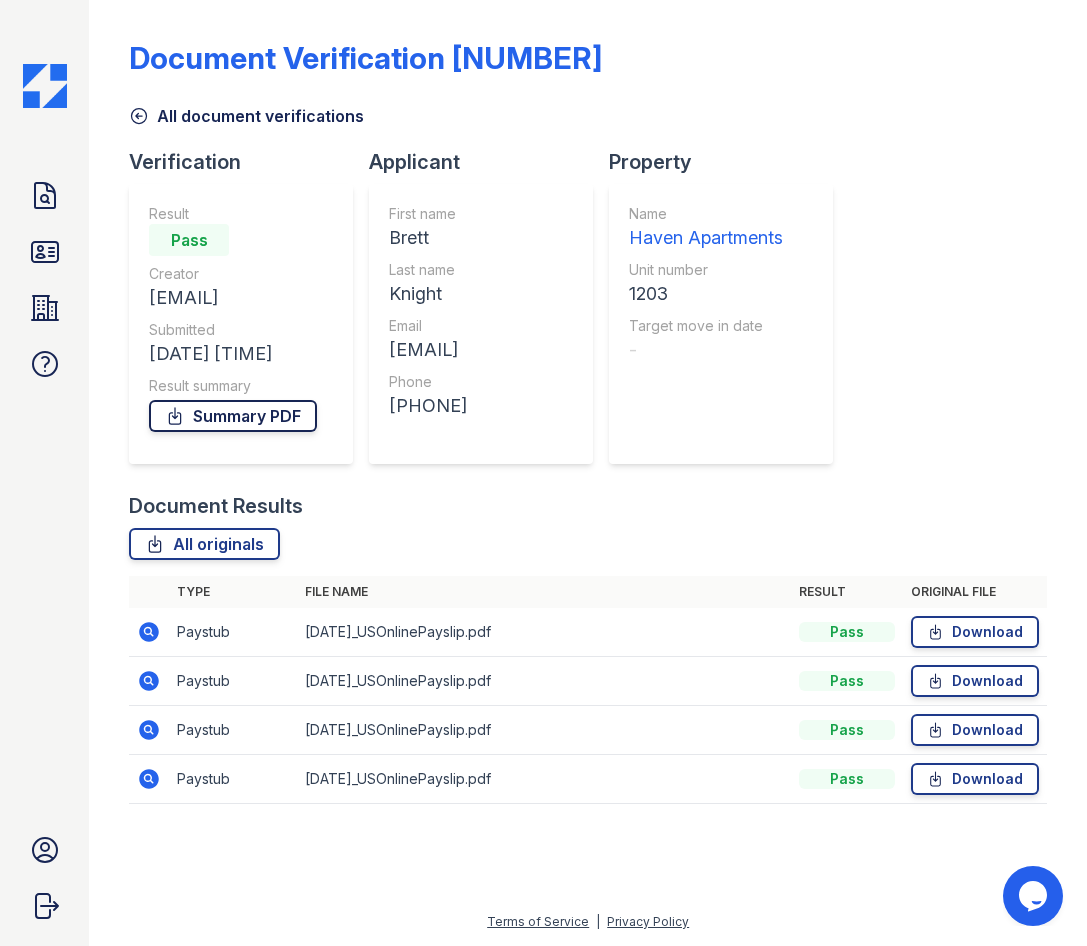 click on "Summary PDF" at bounding box center [233, 416] 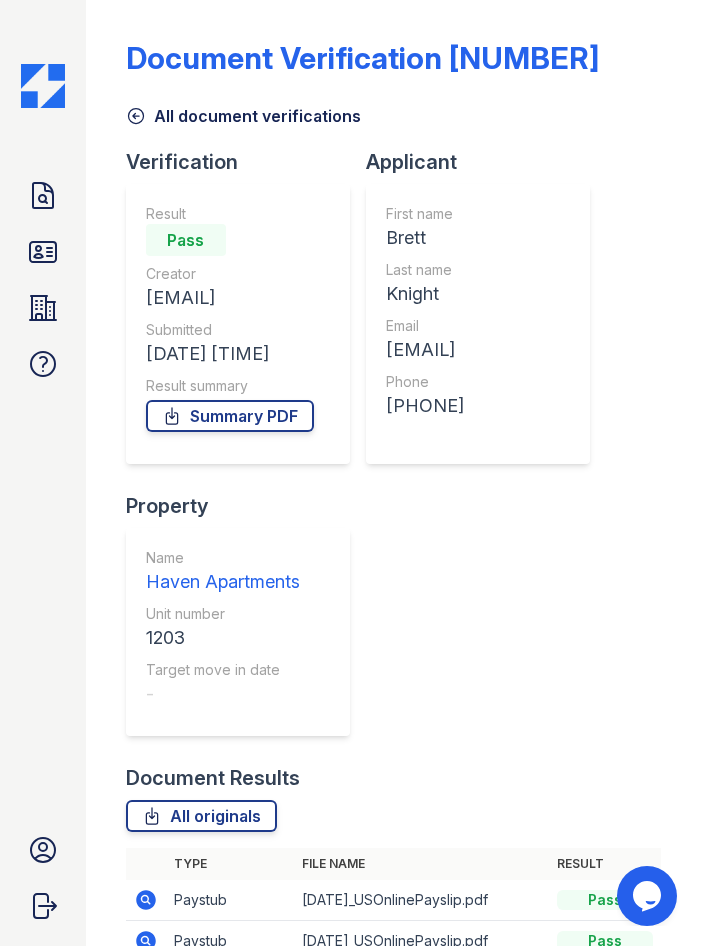 drag, startPoint x: 596, startPoint y: 179, endPoint x: 693, endPoint y: 125, distance: 111.01801 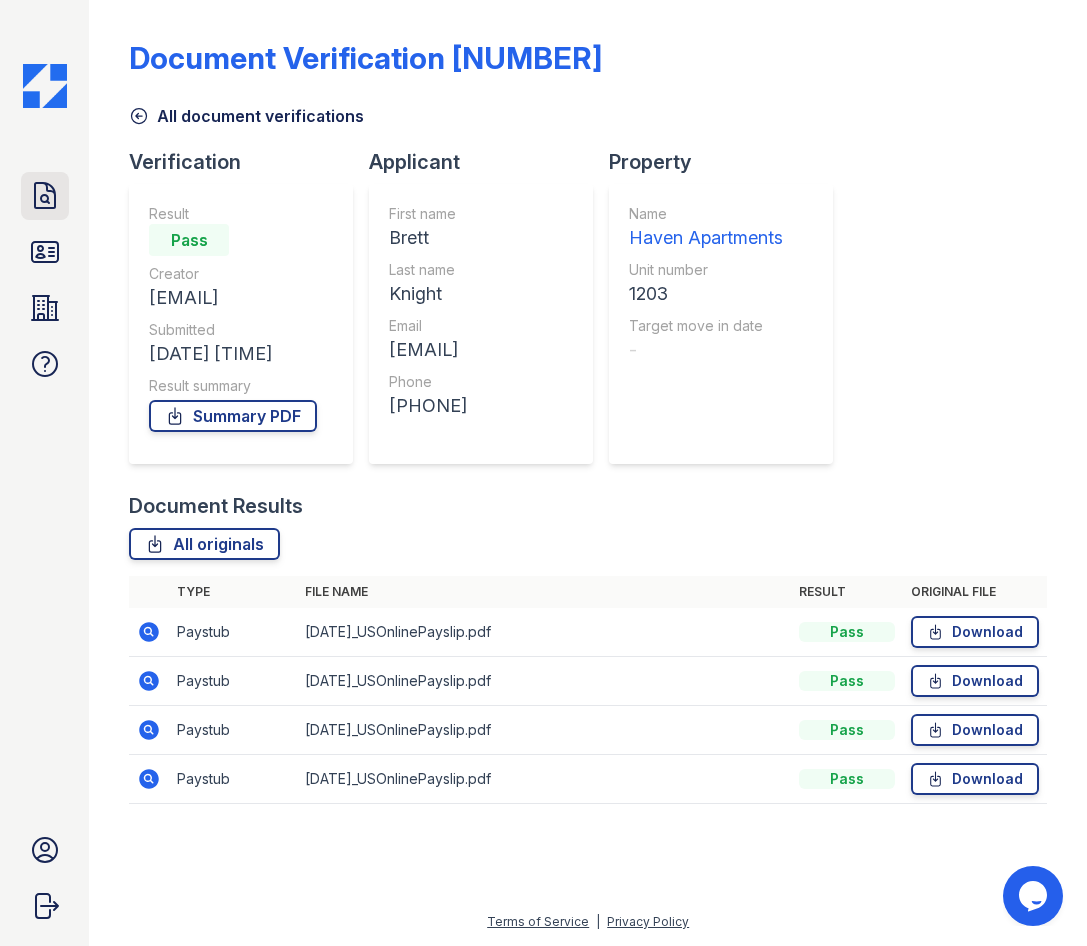 click 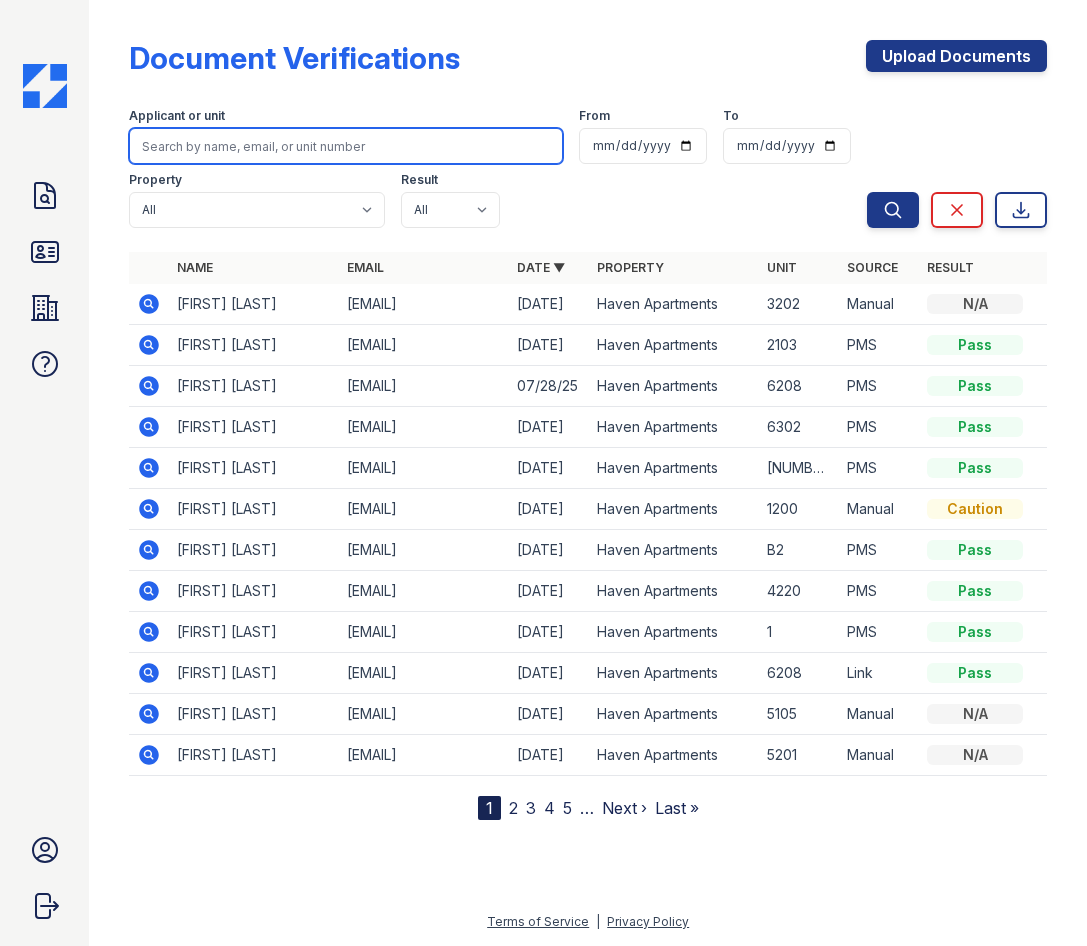 click at bounding box center (346, 146) 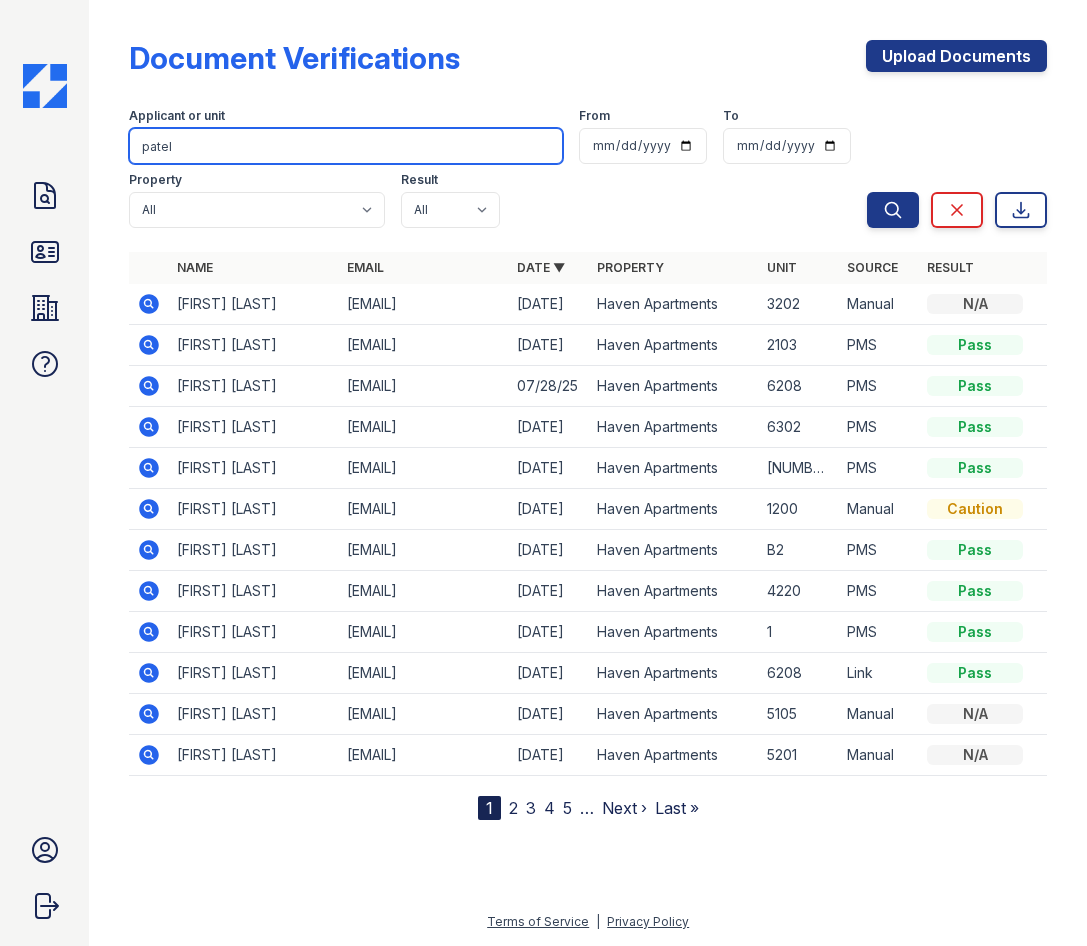 type on "patel" 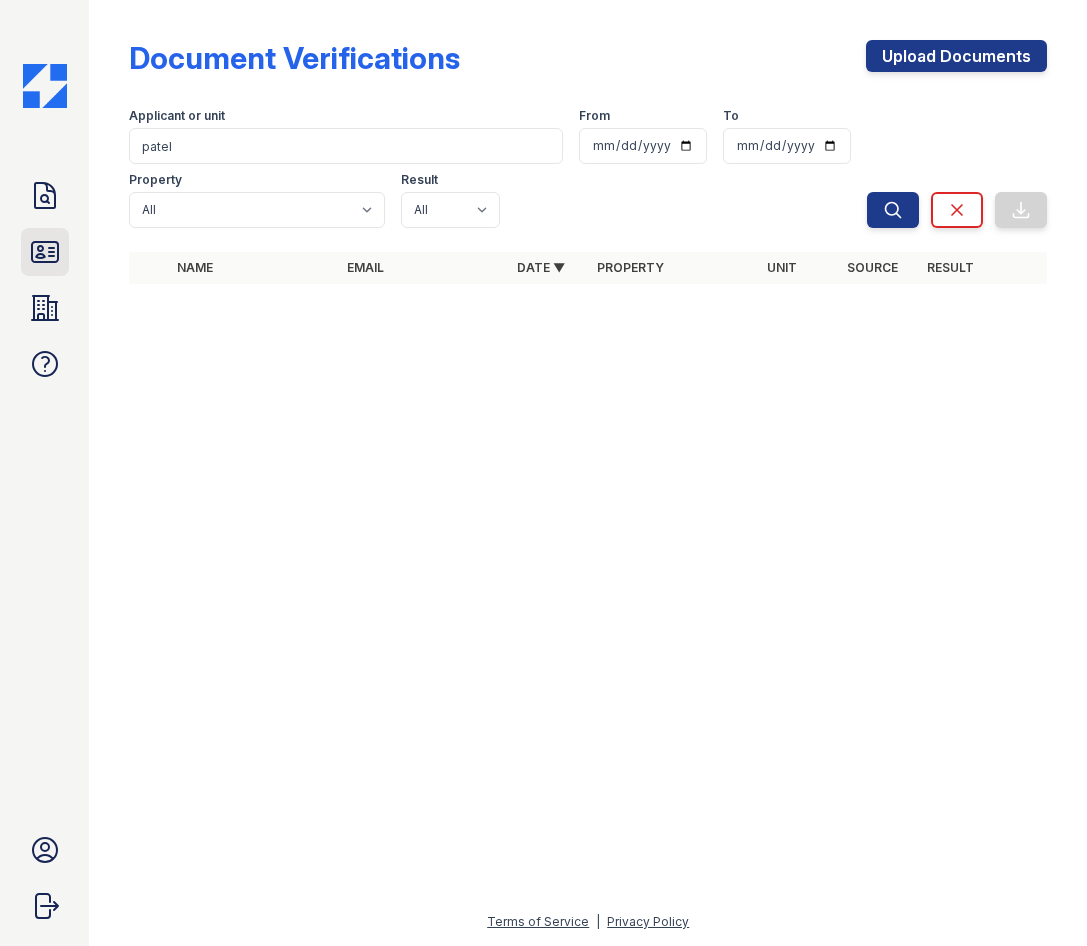 drag, startPoint x: 54, startPoint y: 252, endPoint x: 86, endPoint y: 237, distance: 35.341194 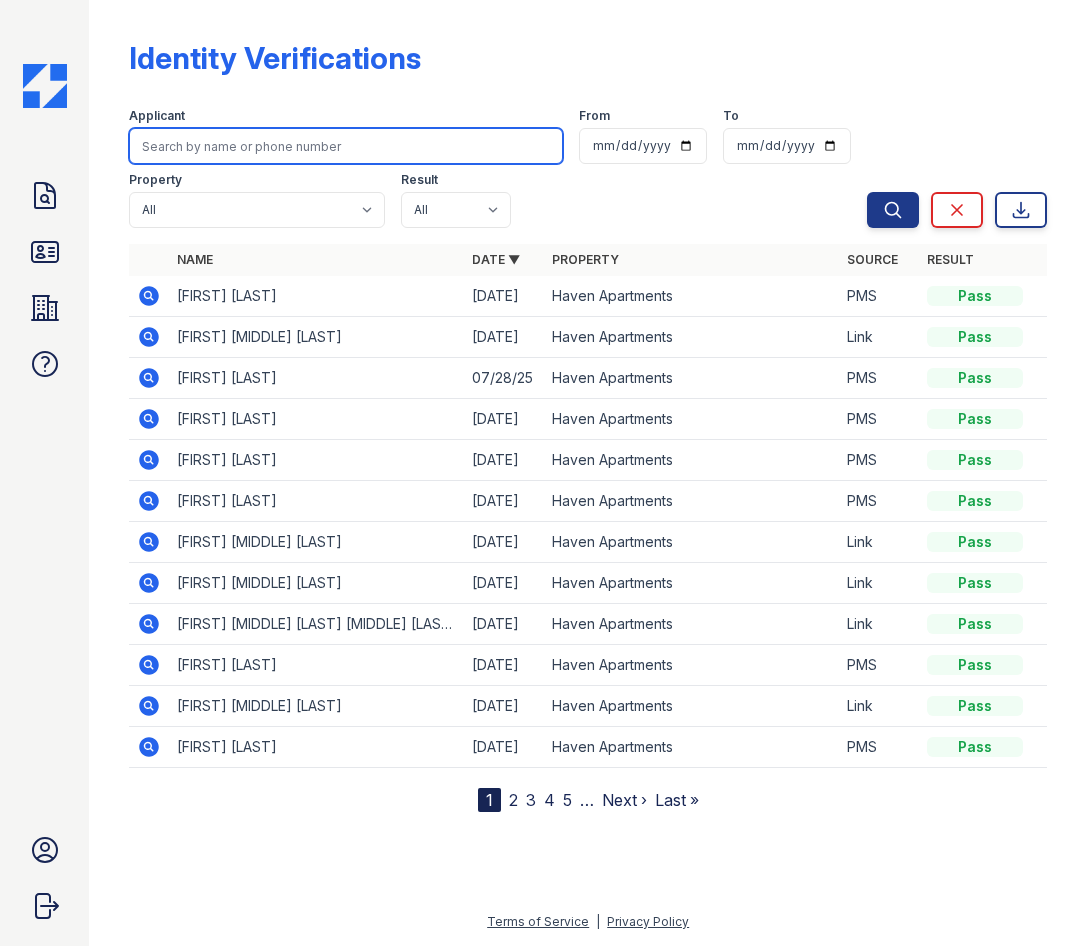 click at bounding box center [346, 146] 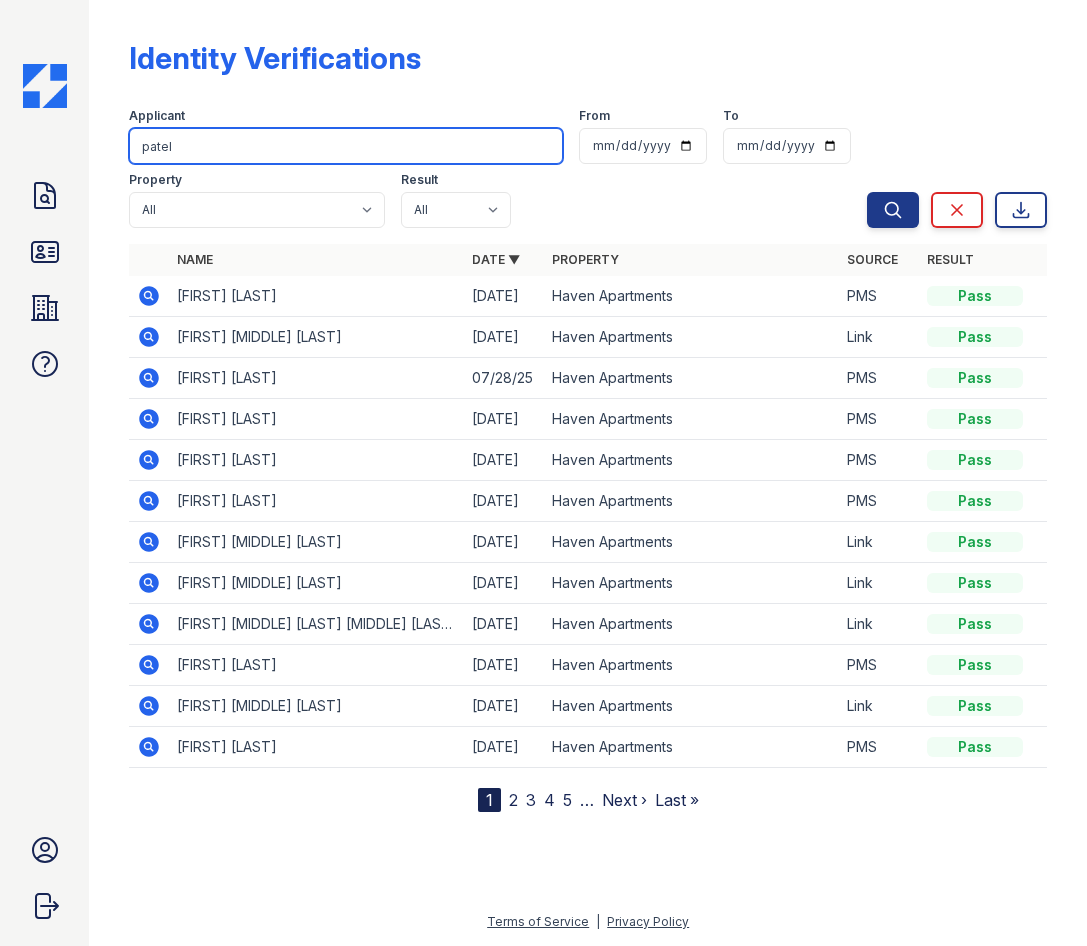 type on "patel" 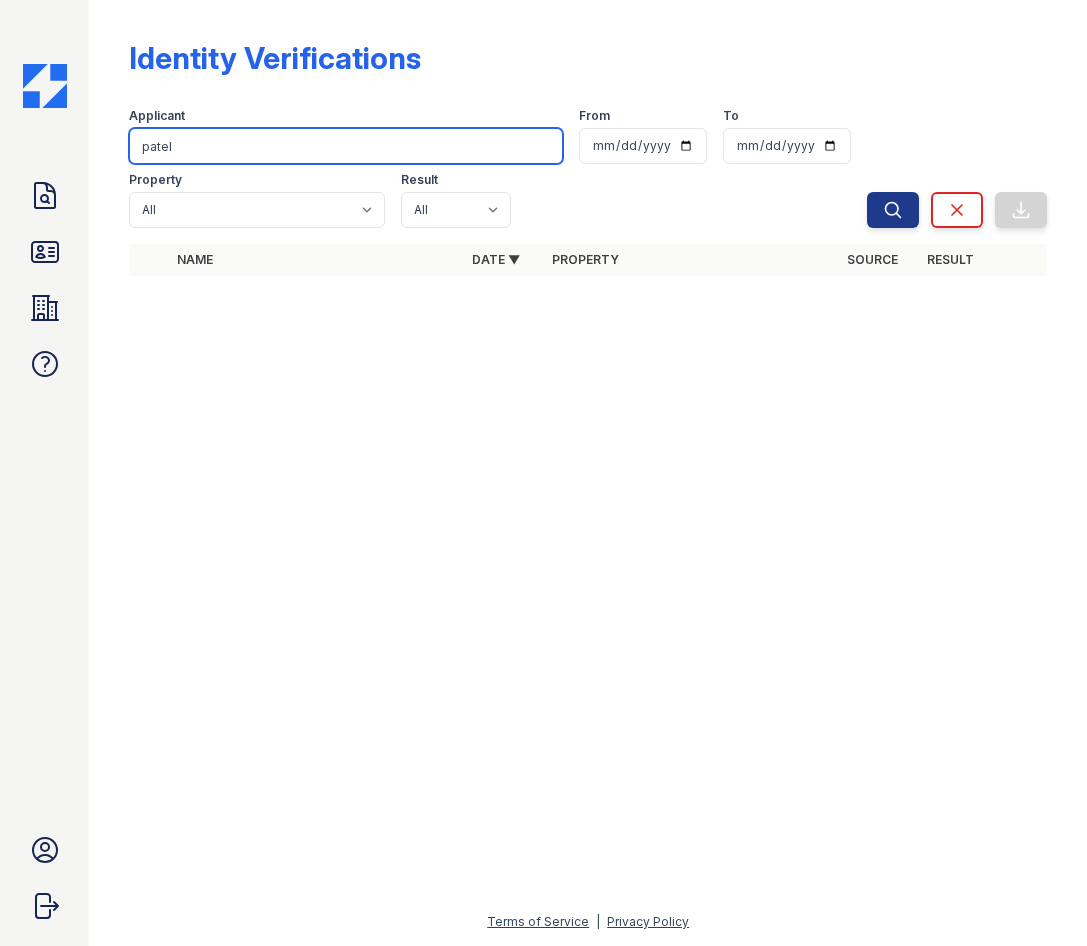 click on "patel" at bounding box center (346, 146) 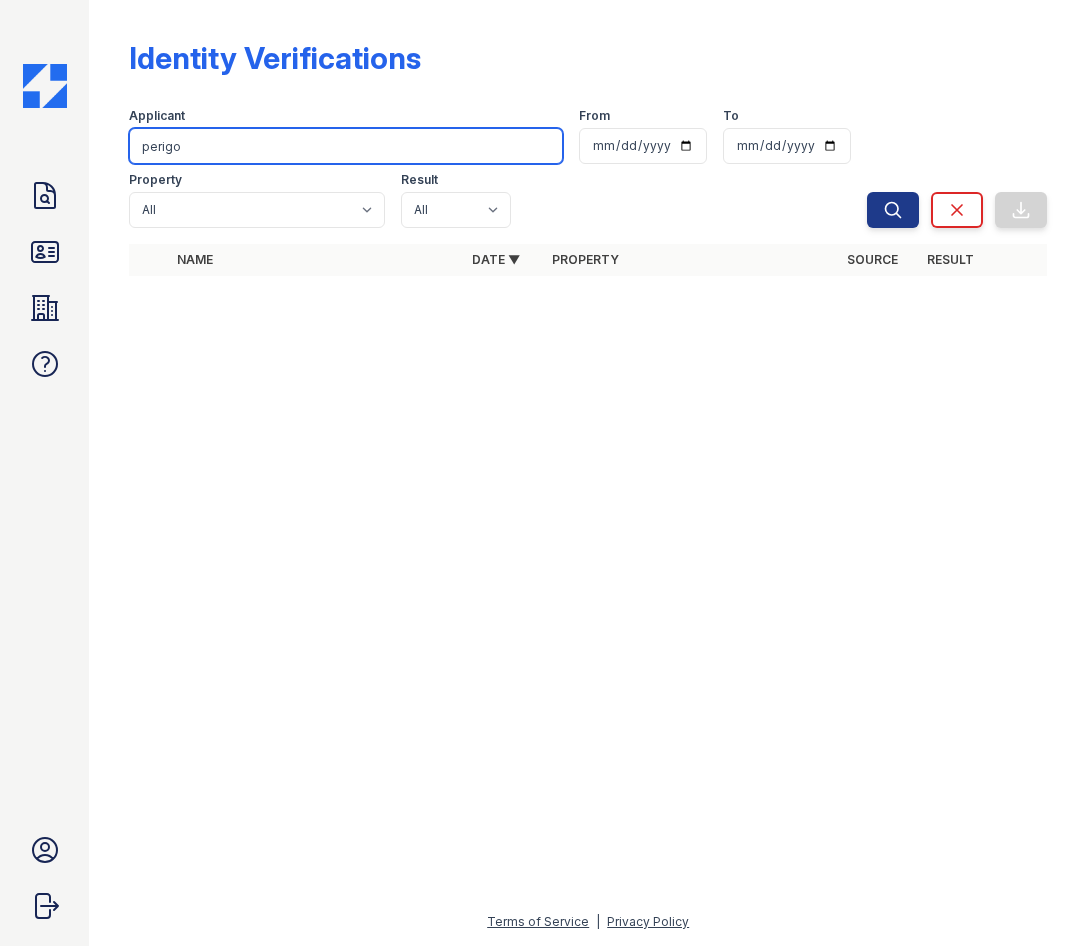 type on "perigo" 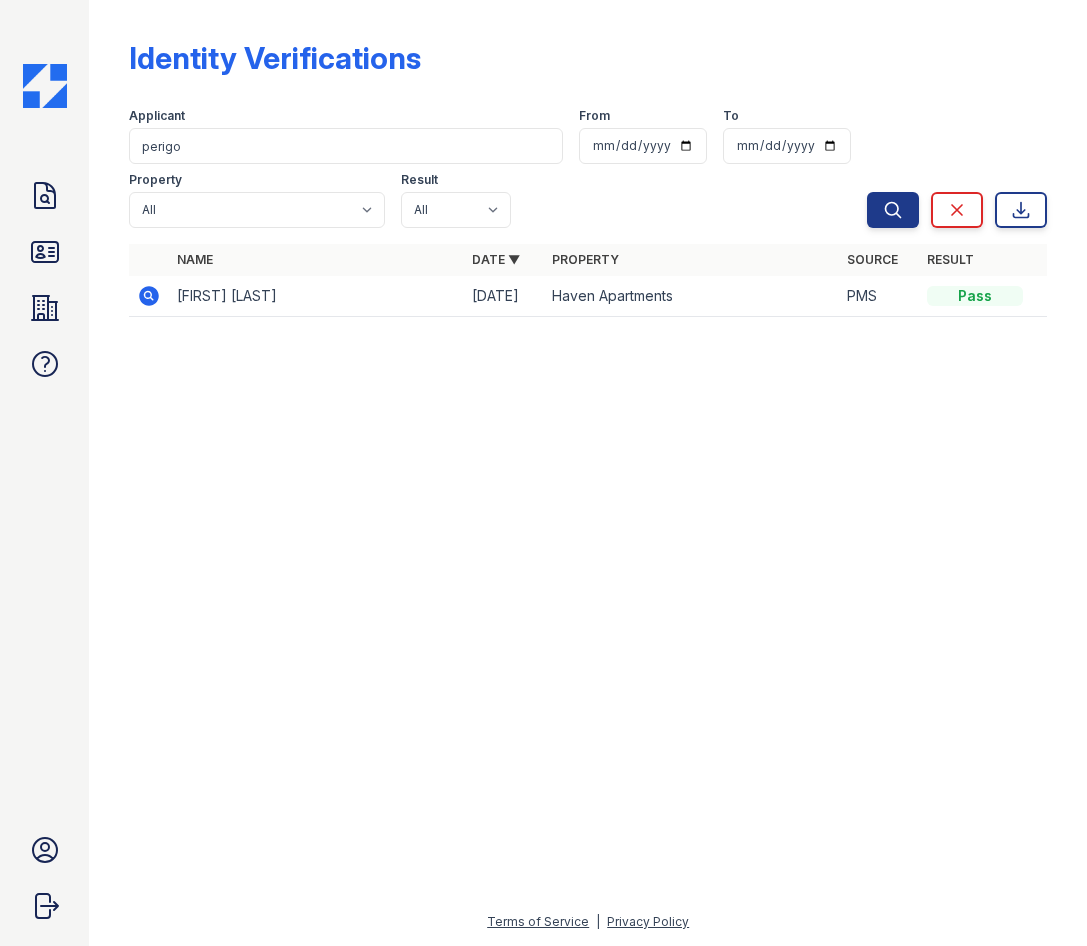 click 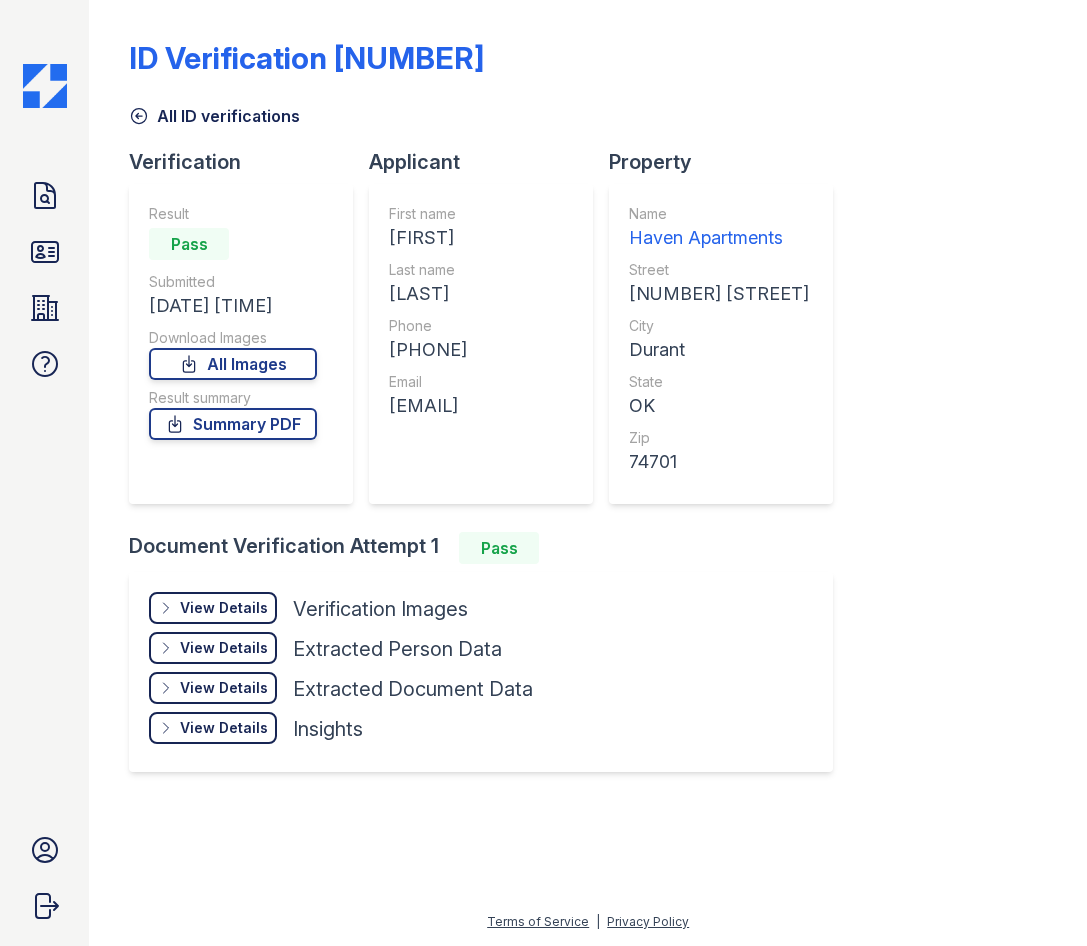 scroll, scrollTop: 0, scrollLeft: 0, axis: both 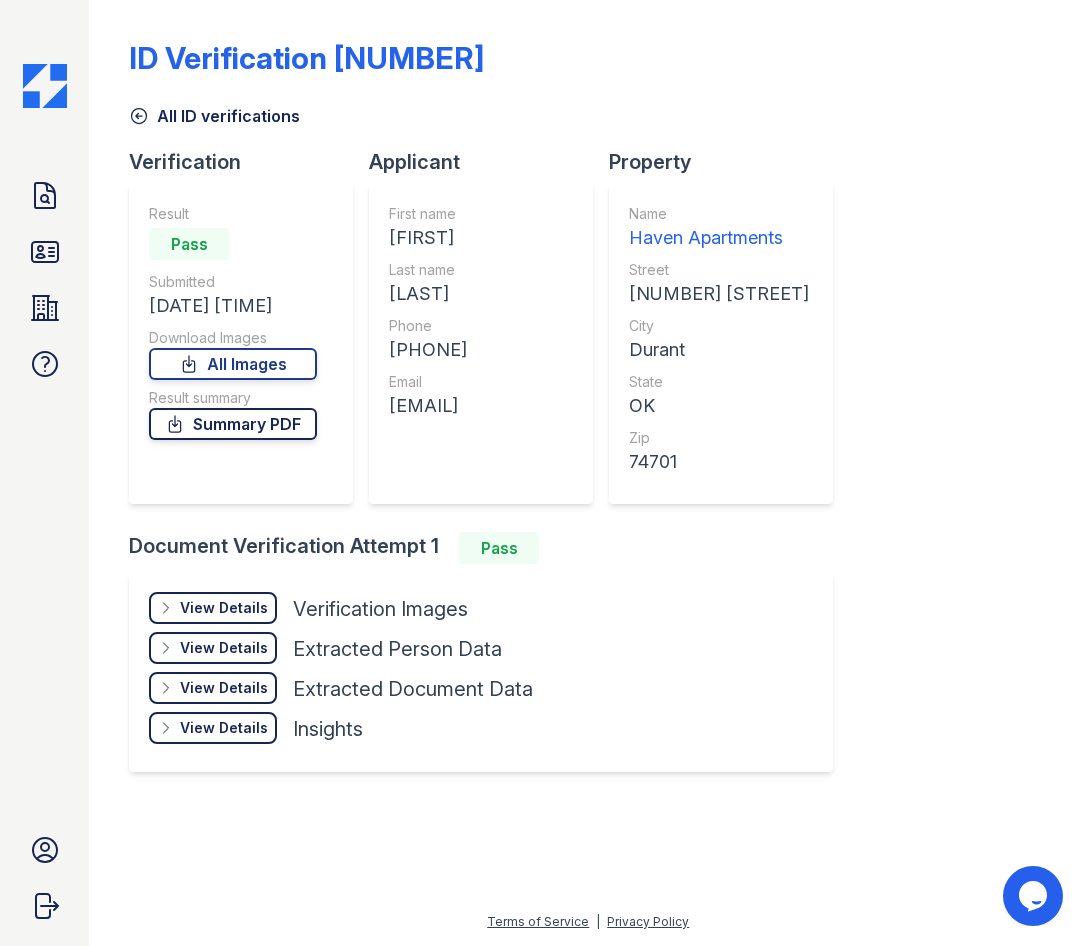 click on "Summary PDF" at bounding box center (233, 424) 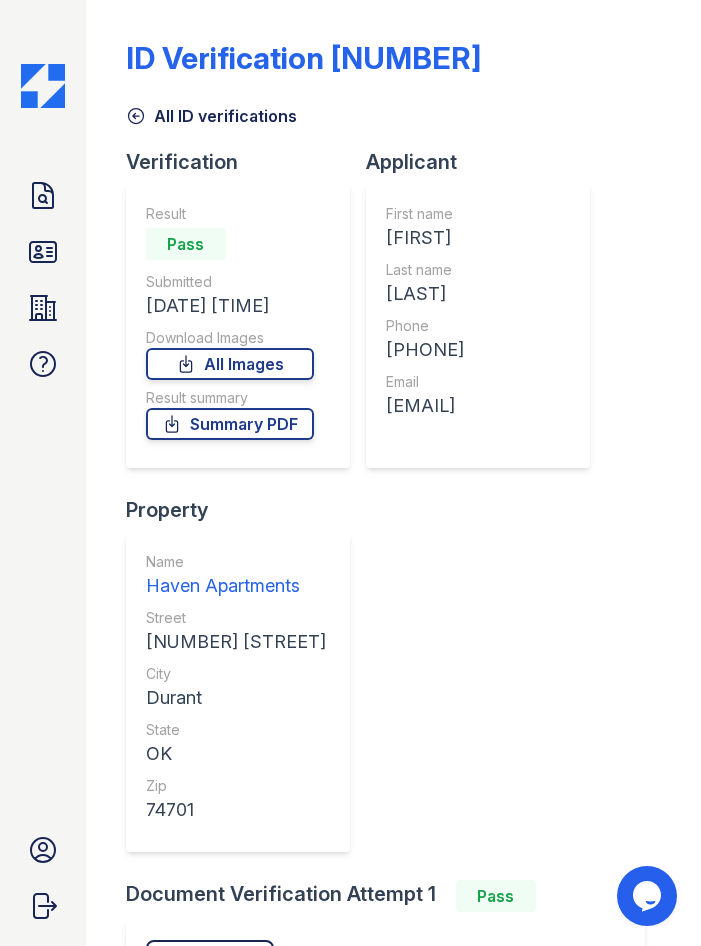 drag, startPoint x: 642, startPoint y: 68, endPoint x: 695, endPoint y: 61, distance: 53.460266 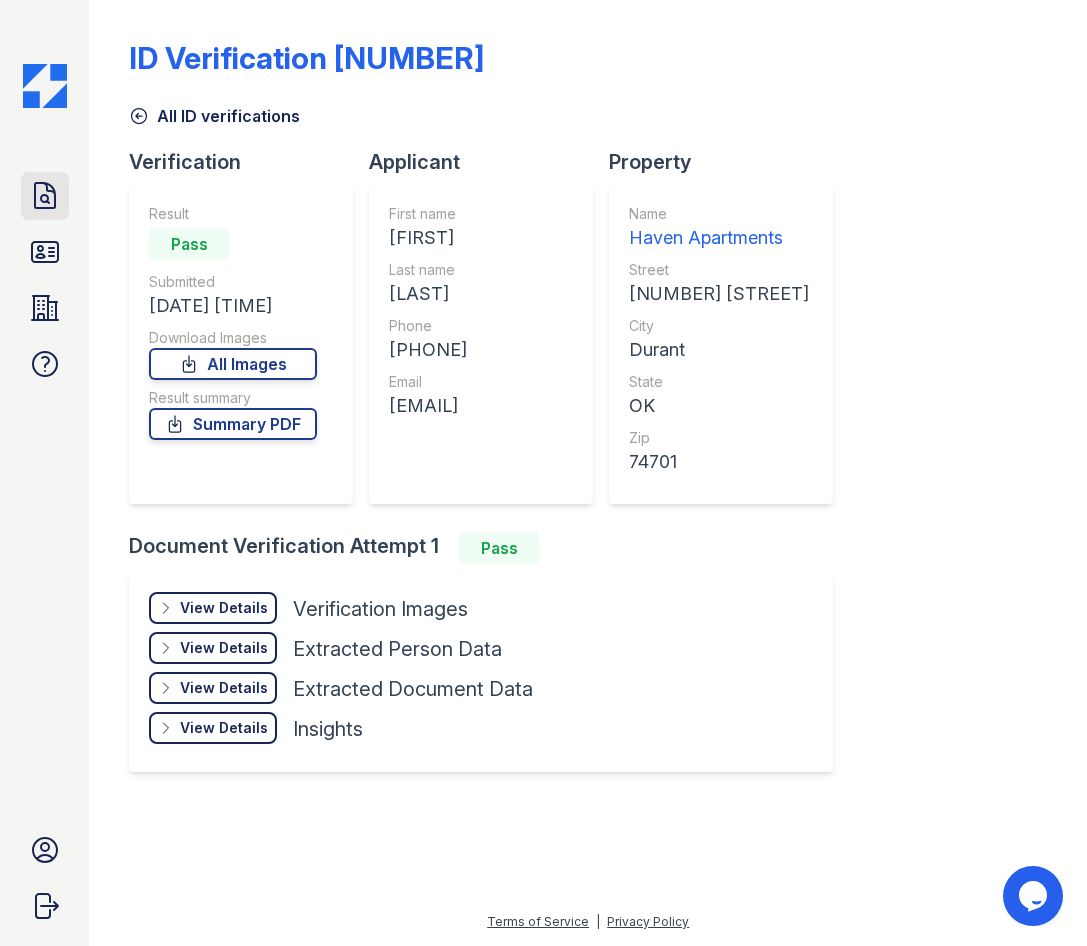 click 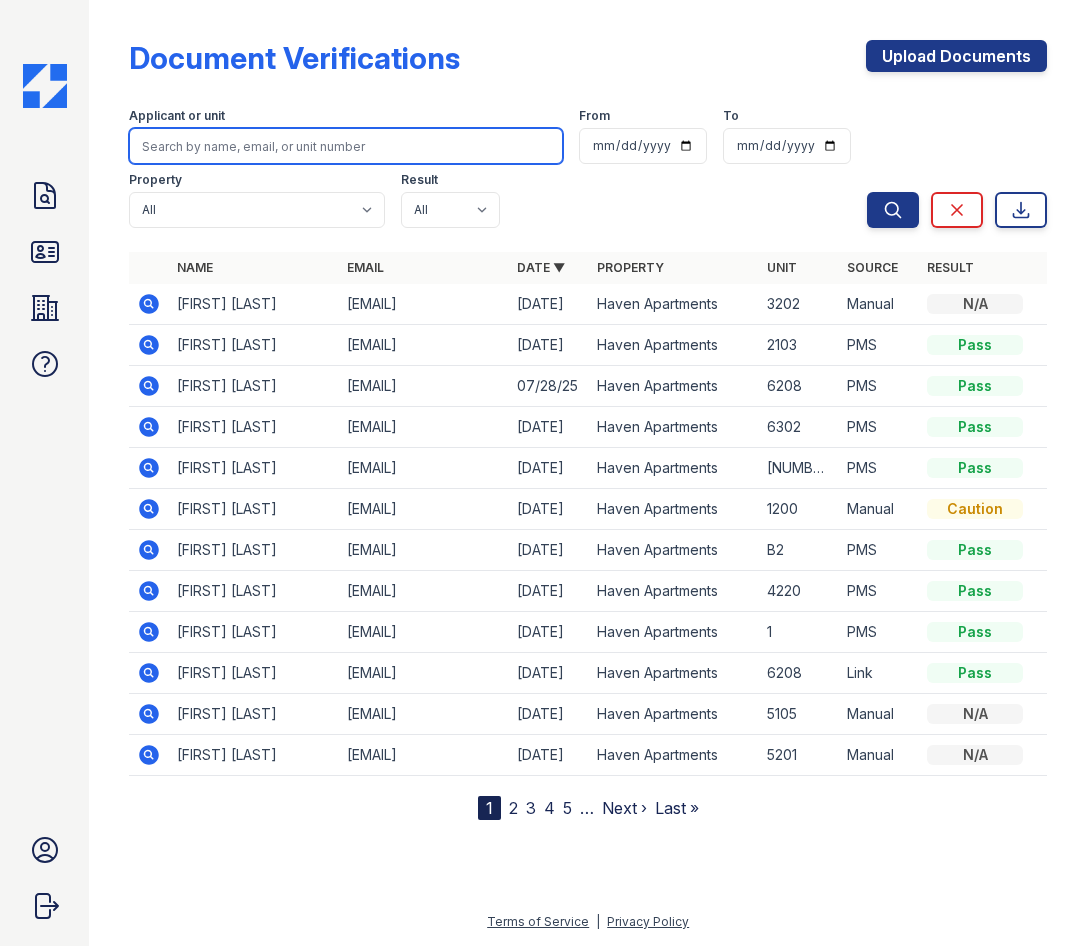click at bounding box center [346, 146] 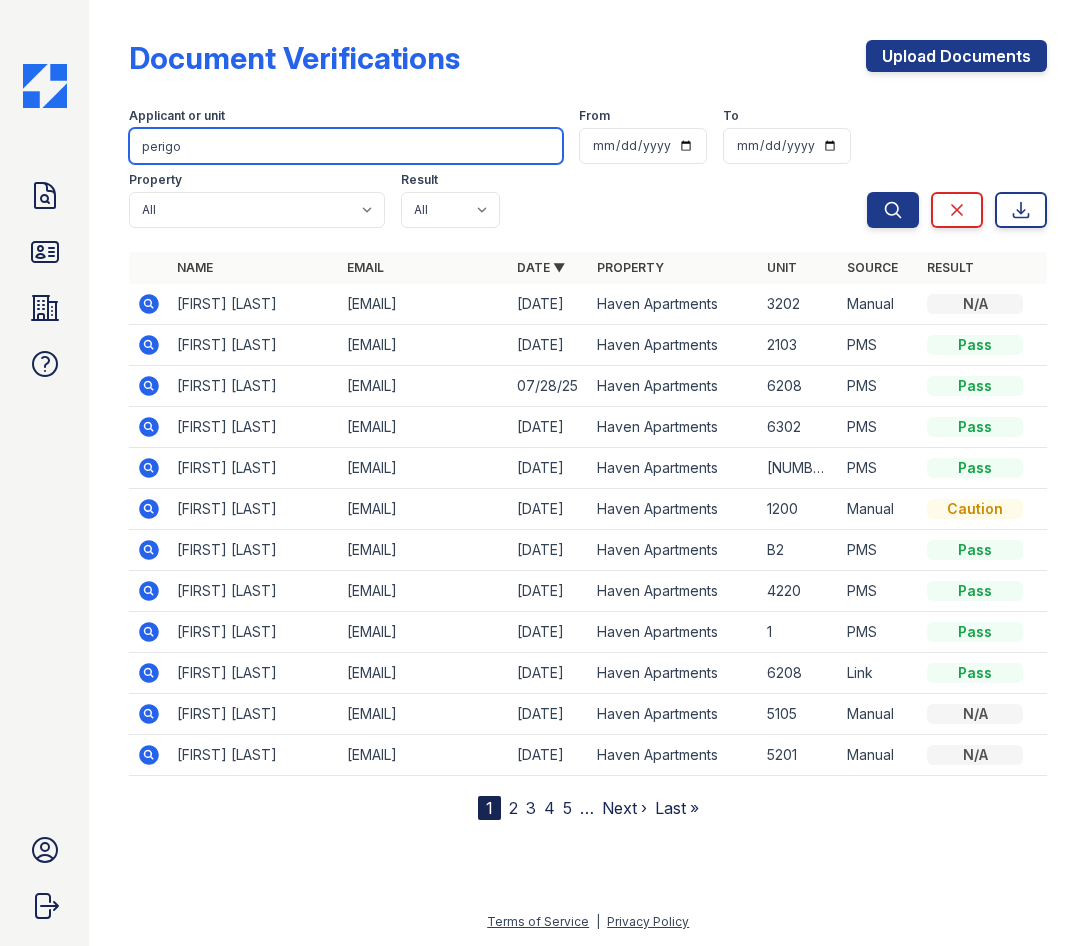 type on "perigo" 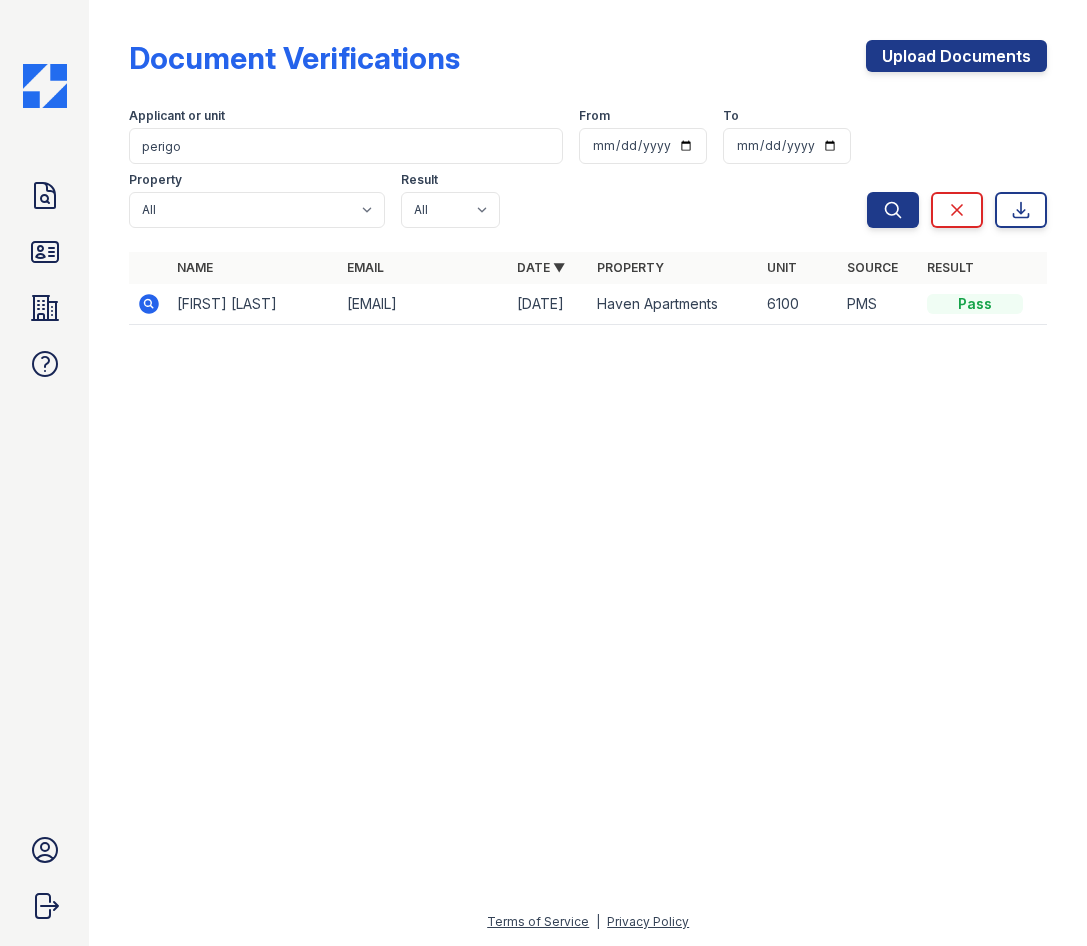 click 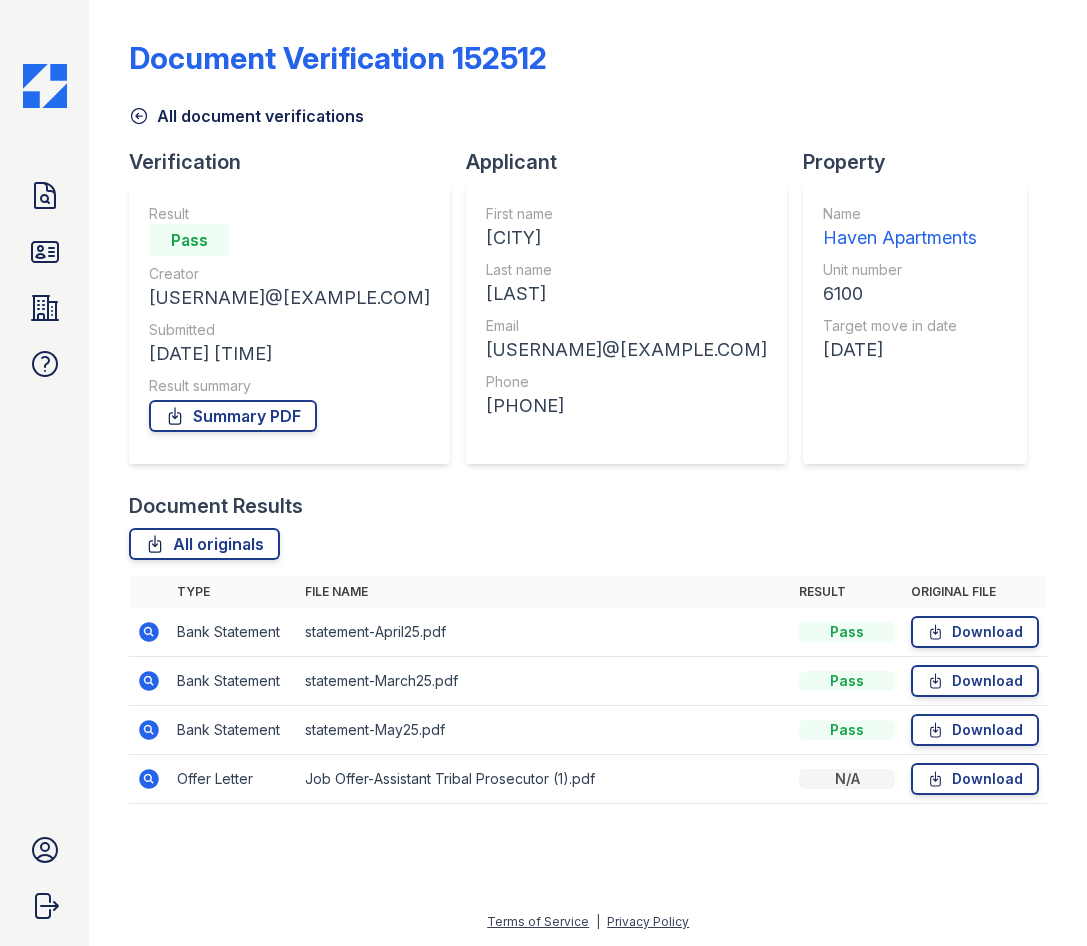 scroll, scrollTop: 0, scrollLeft: 0, axis: both 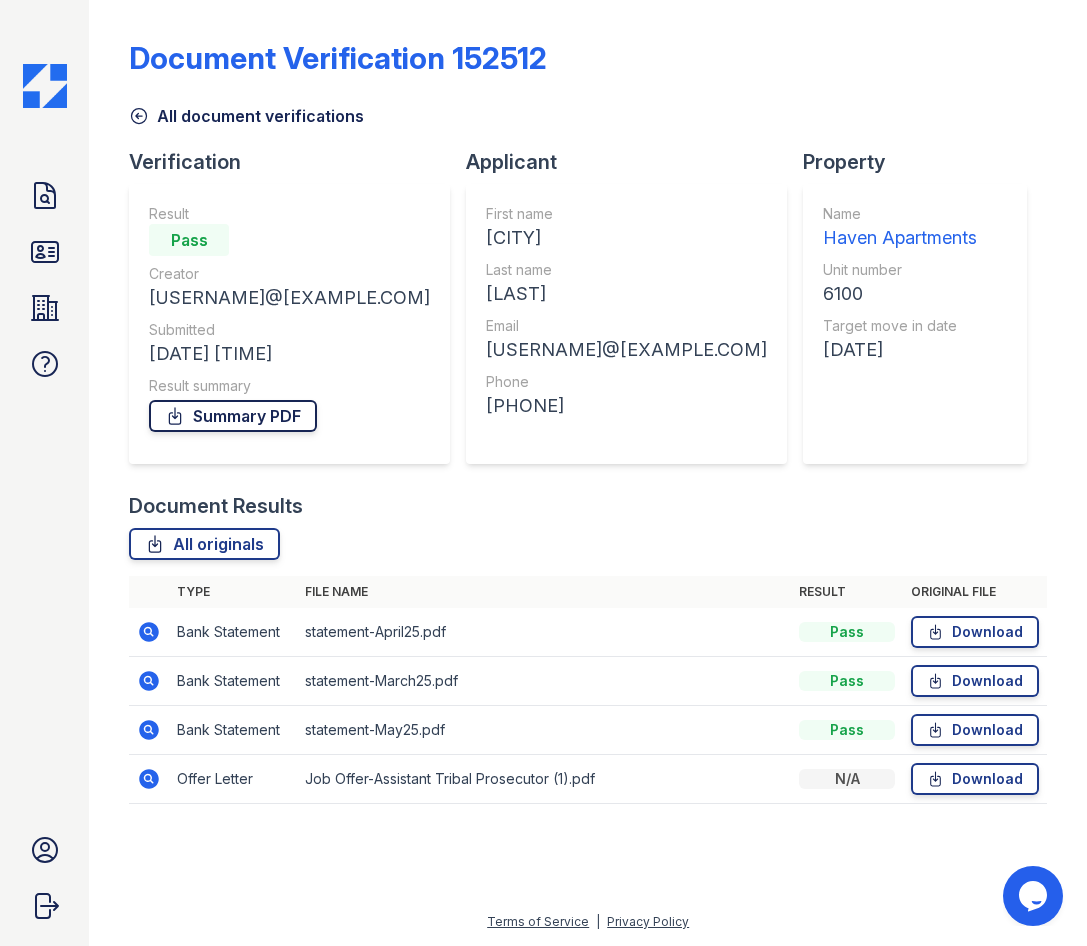 click on "Summary PDF" at bounding box center (233, 416) 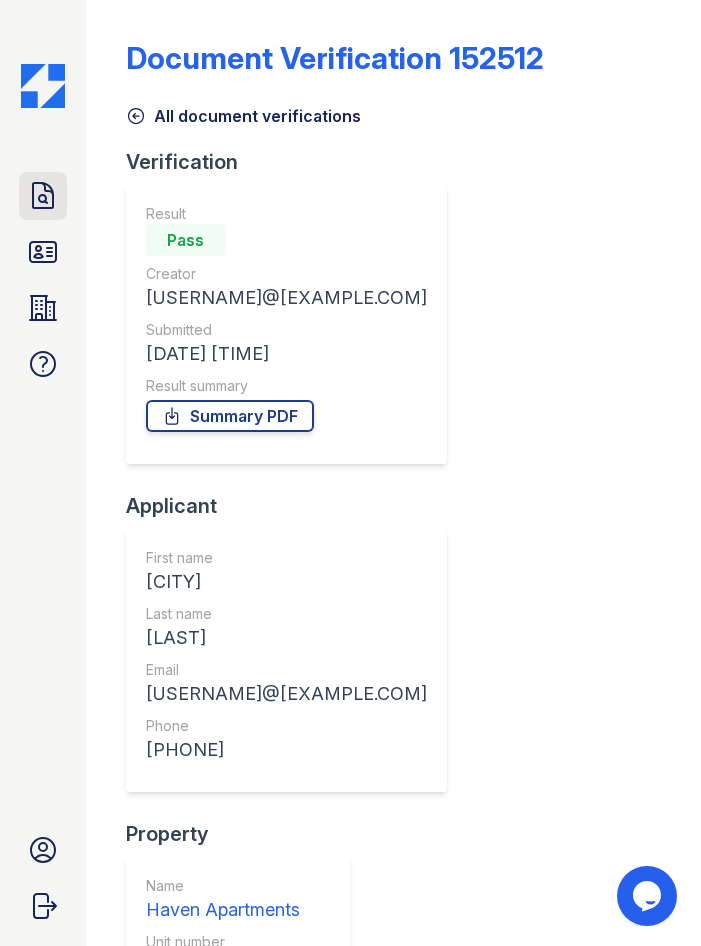 click 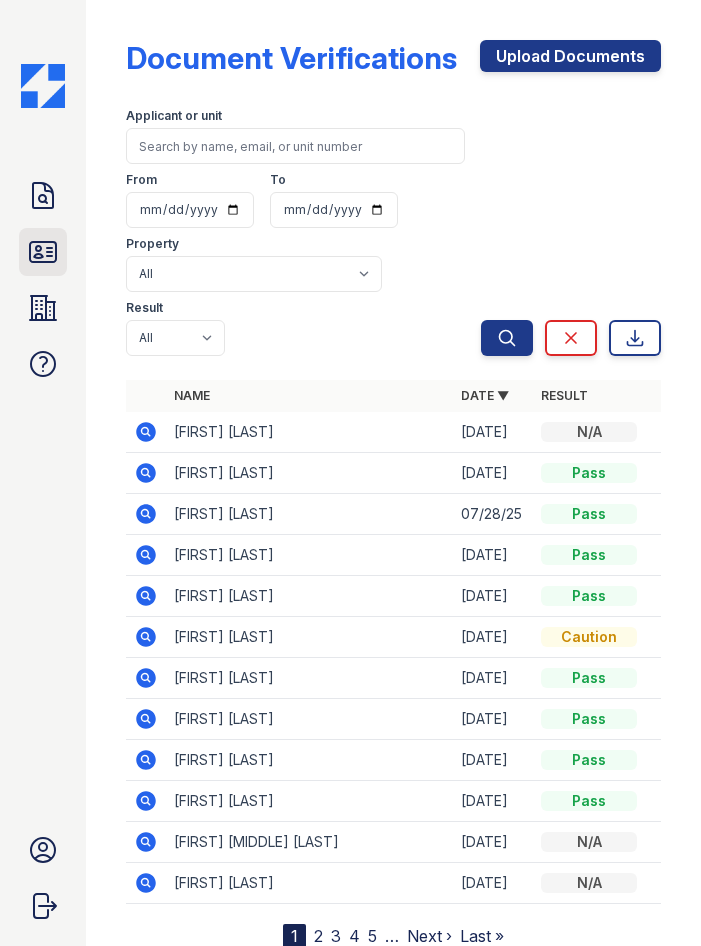 click 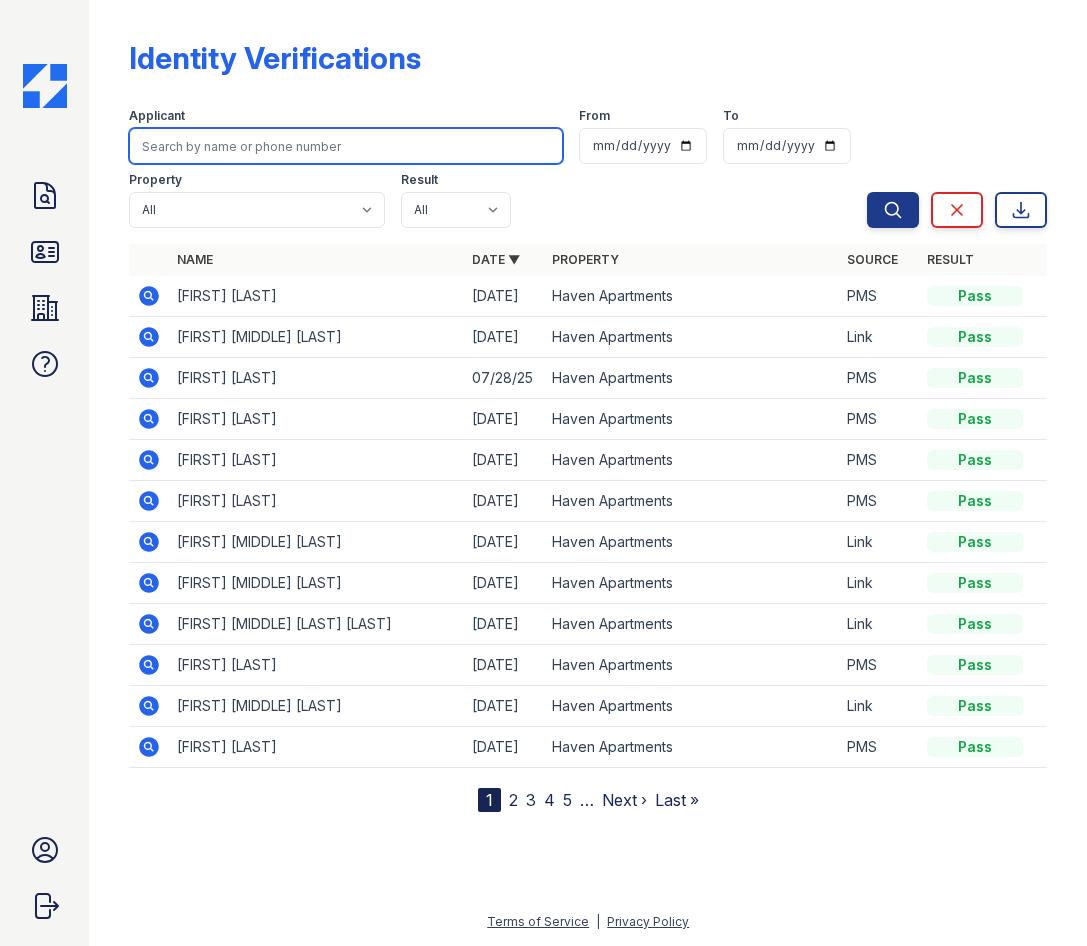 click at bounding box center (346, 146) 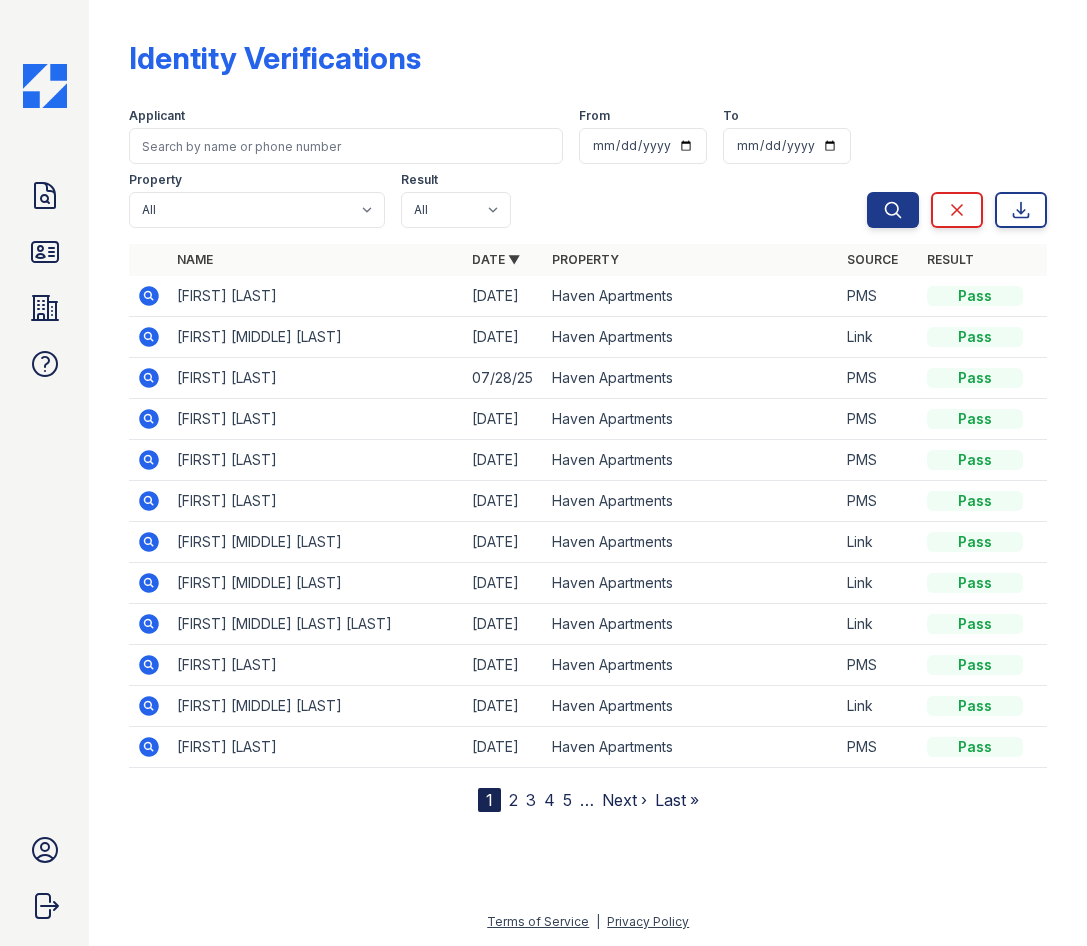 drag, startPoint x: 505, startPoint y: 81, endPoint x: 422, endPoint y: 147, distance: 106.04244 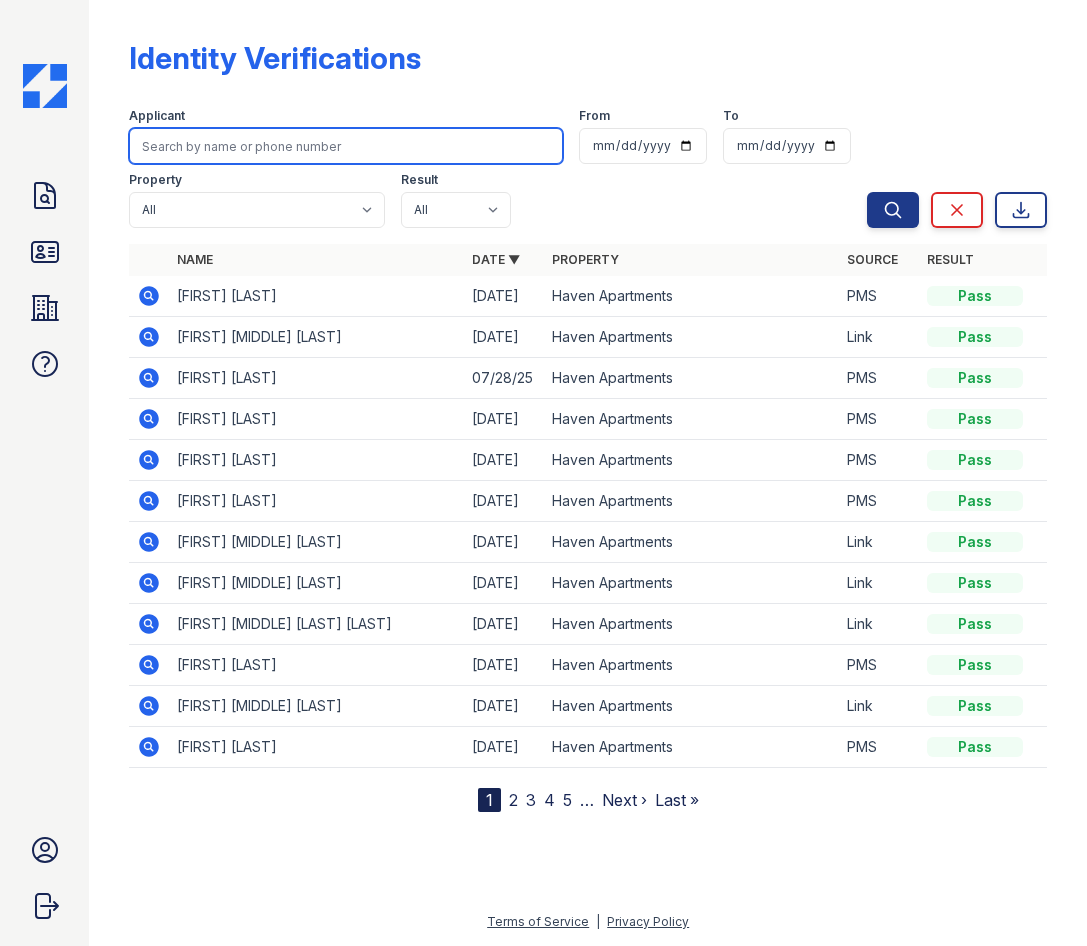 click at bounding box center (346, 146) 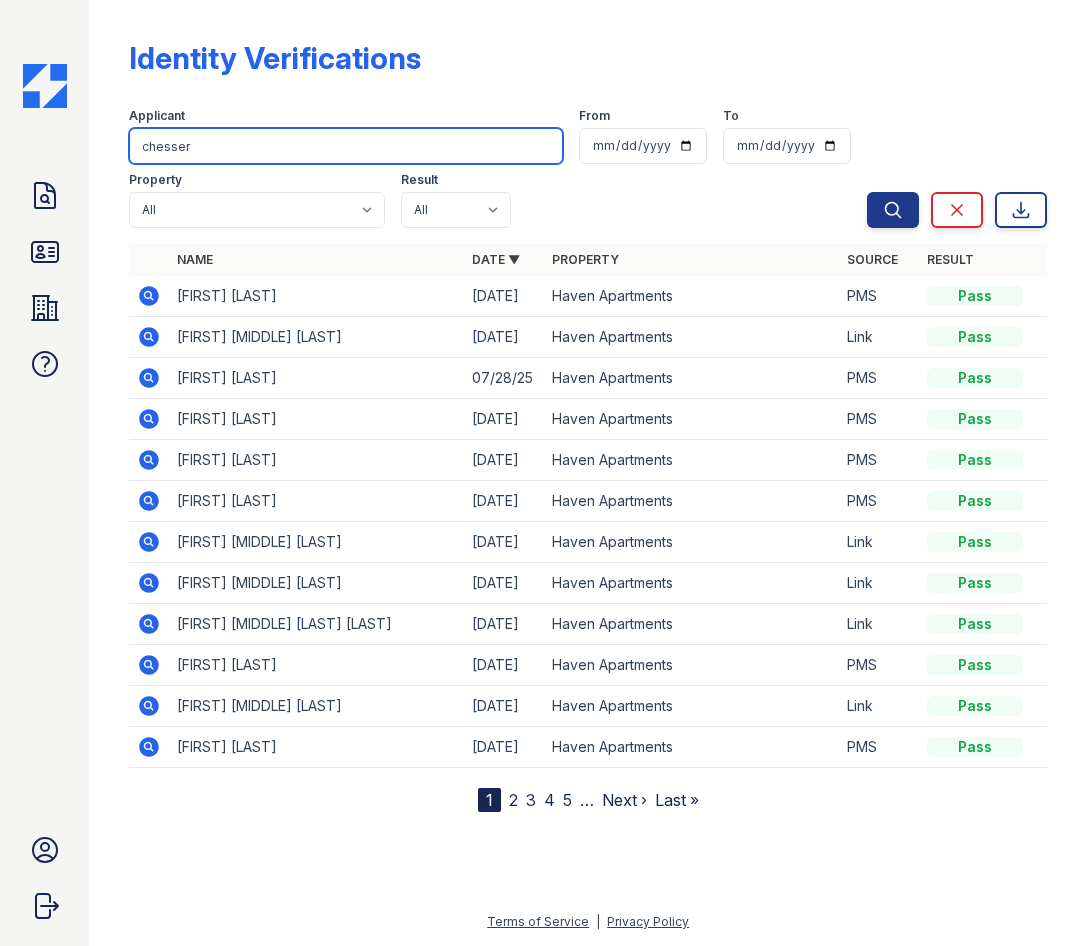 type on "chesser" 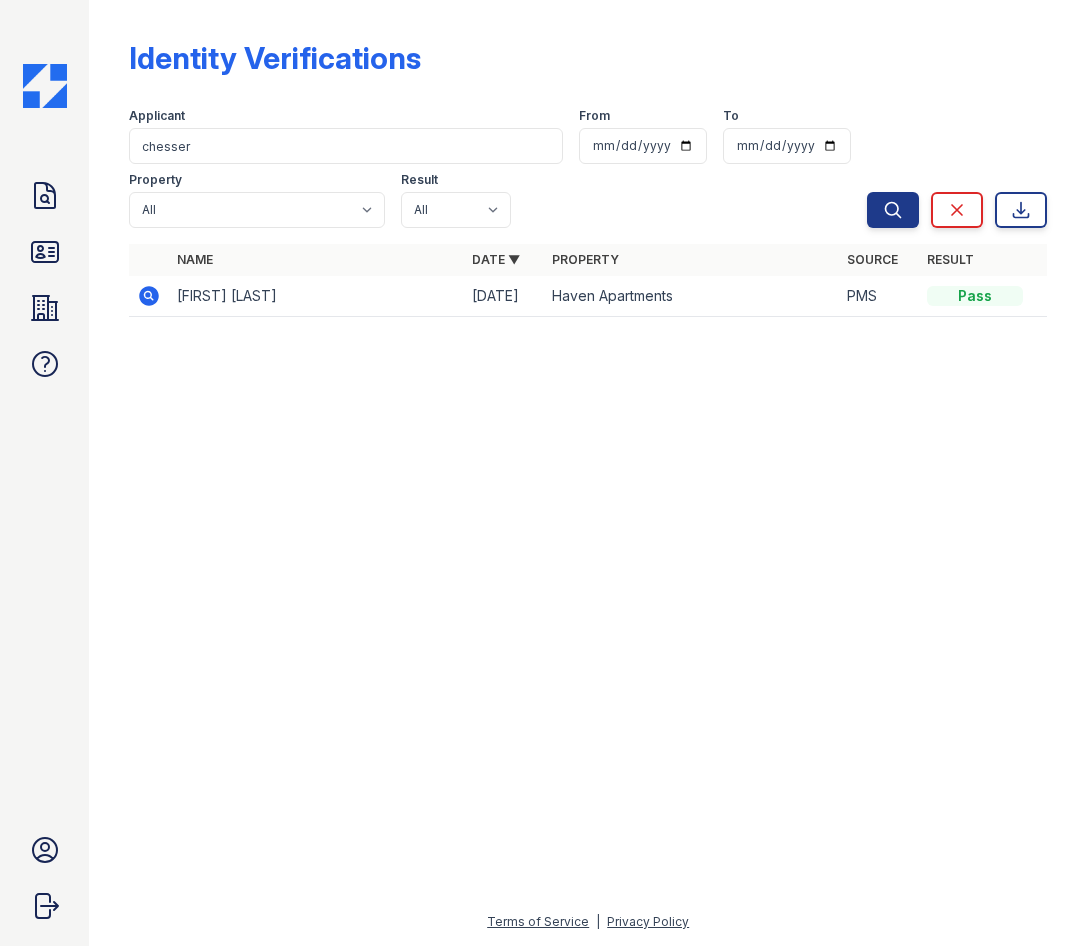 click 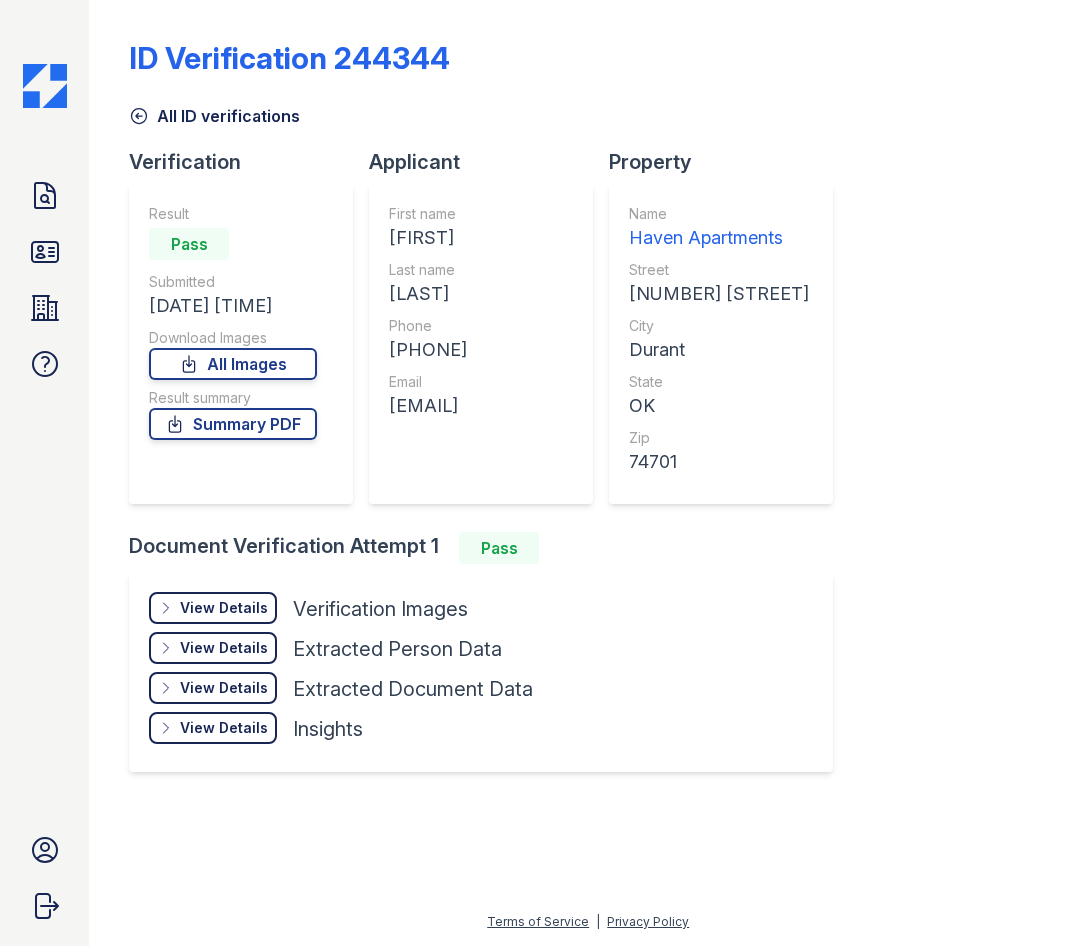 scroll, scrollTop: 0, scrollLeft: 0, axis: both 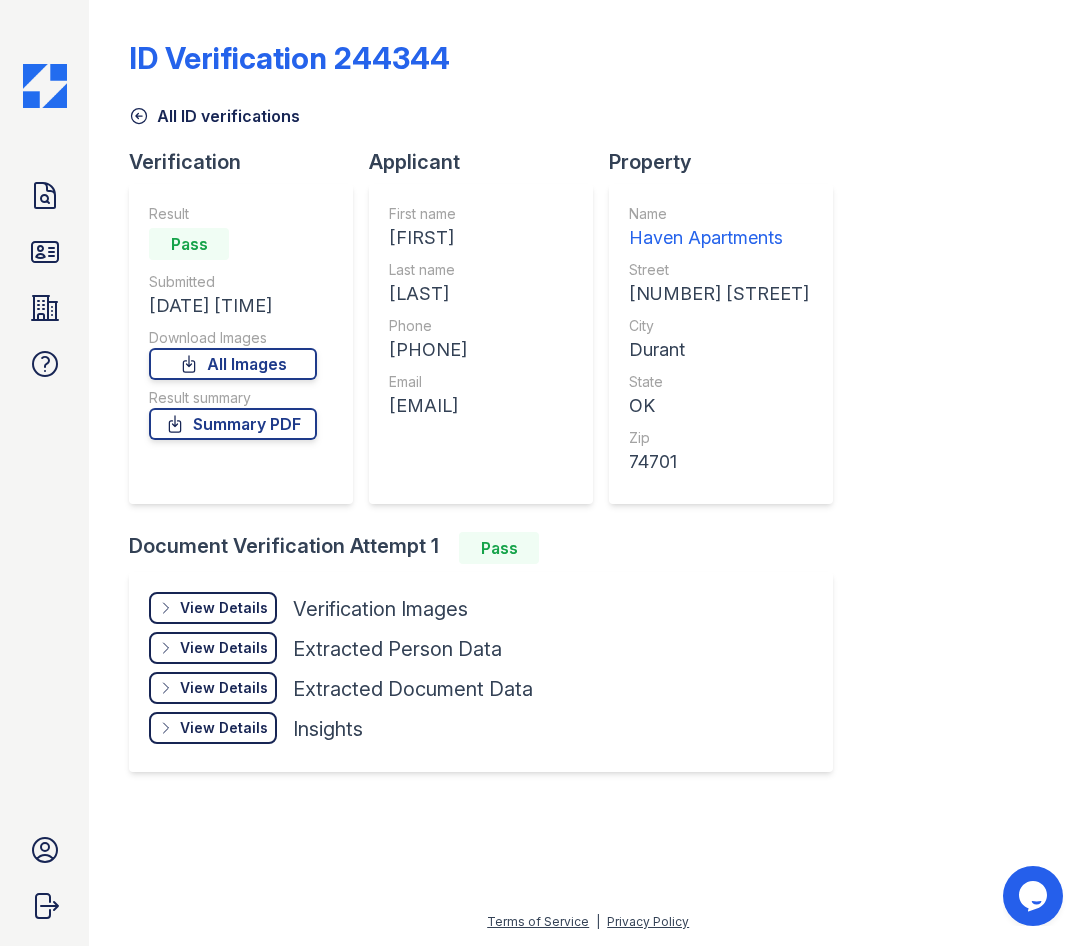 drag, startPoint x: 253, startPoint y: 424, endPoint x: 529, endPoint y: 382, distance: 279.17737 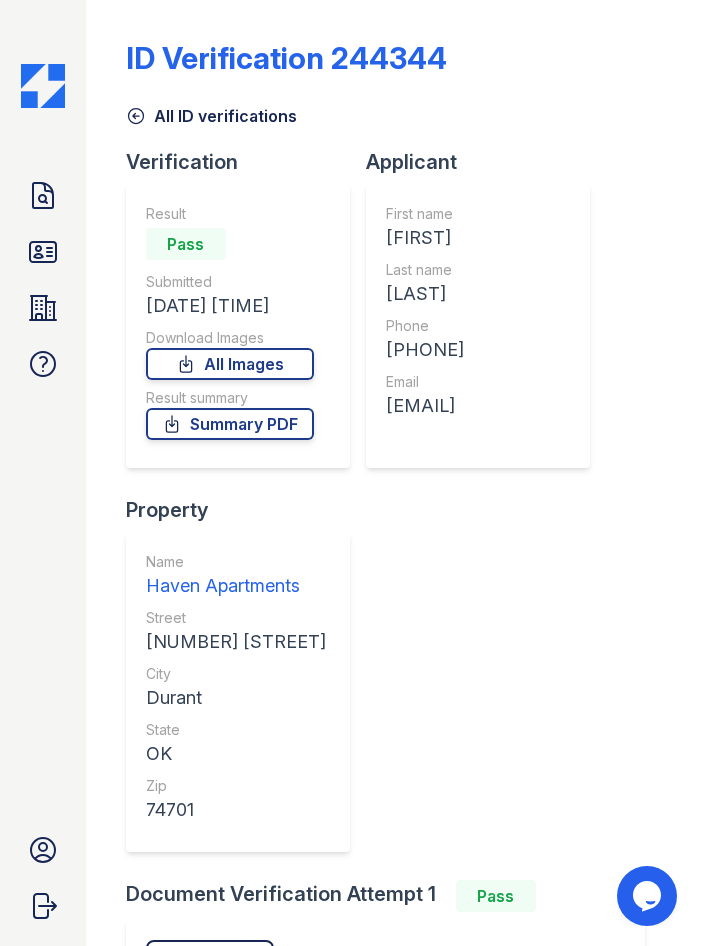 drag, startPoint x: 551, startPoint y: 56, endPoint x: 699, endPoint y: 65, distance: 148.27339 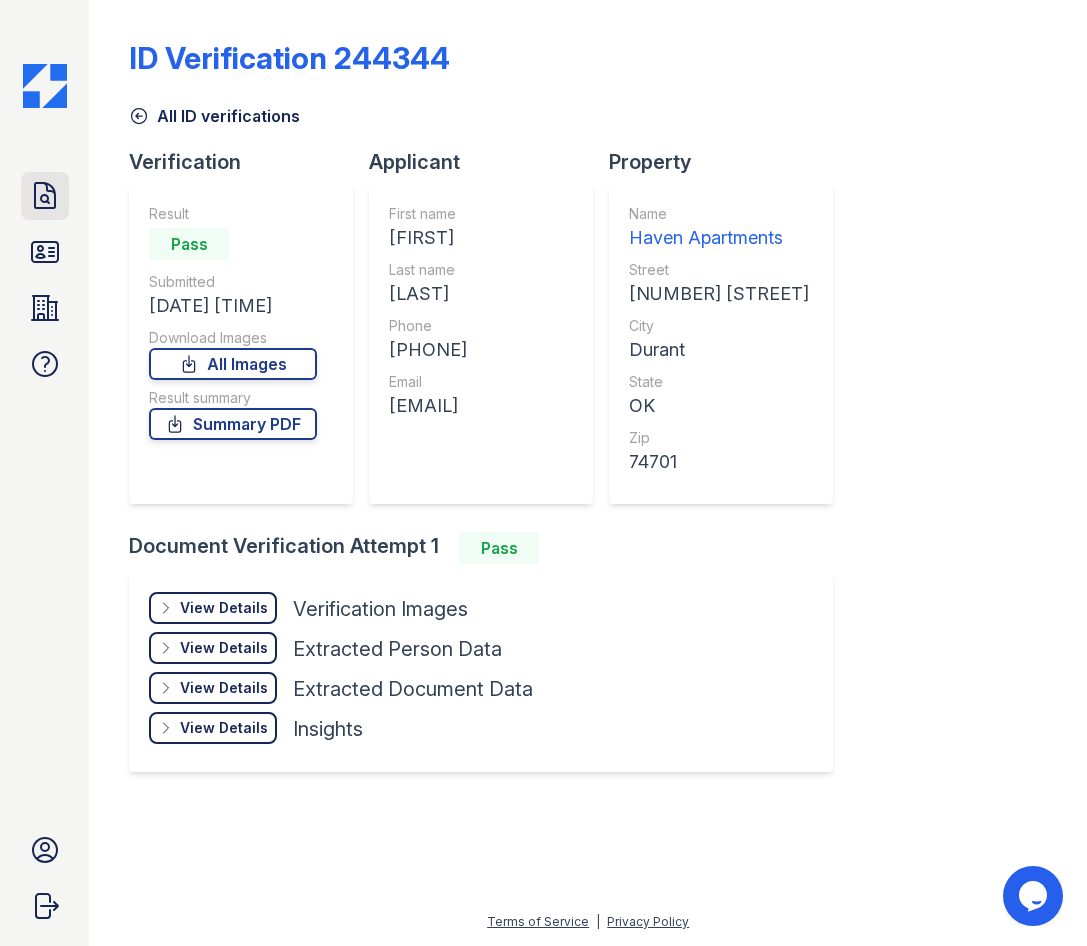 click 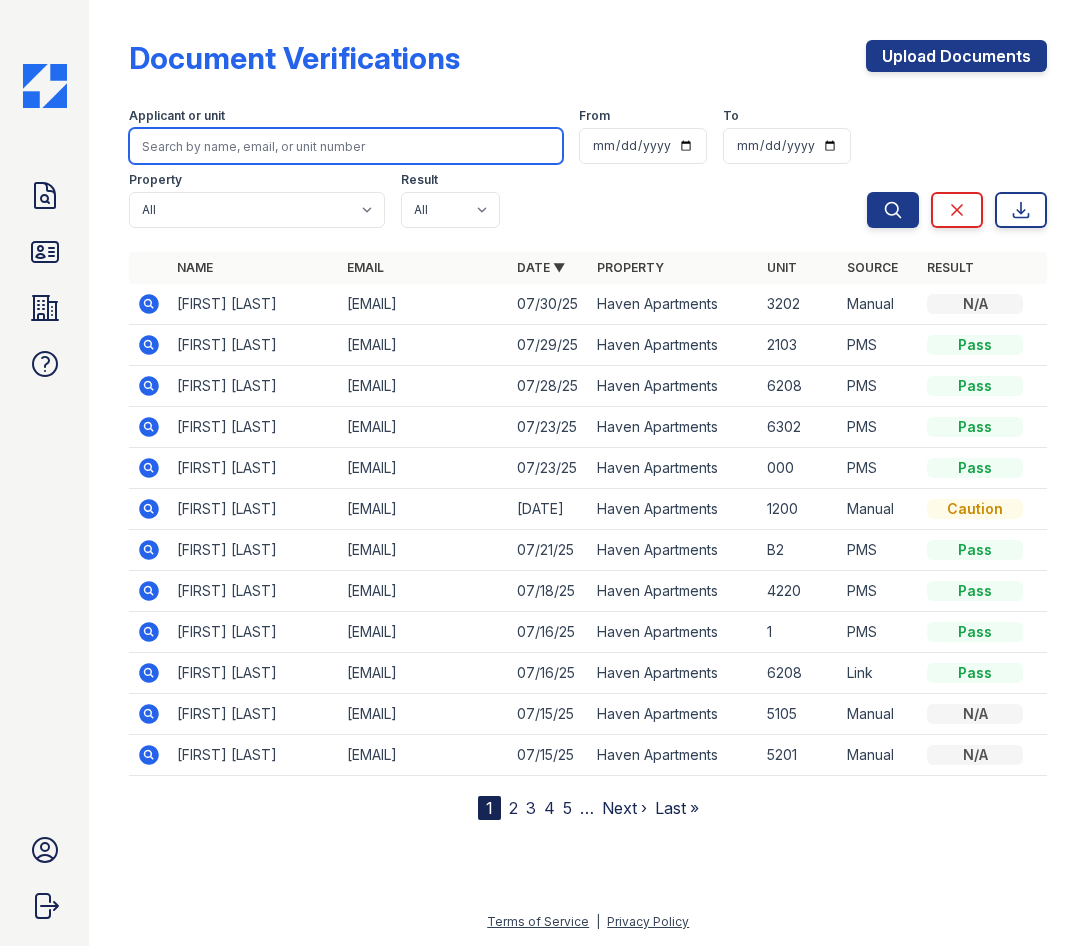 click at bounding box center (346, 146) 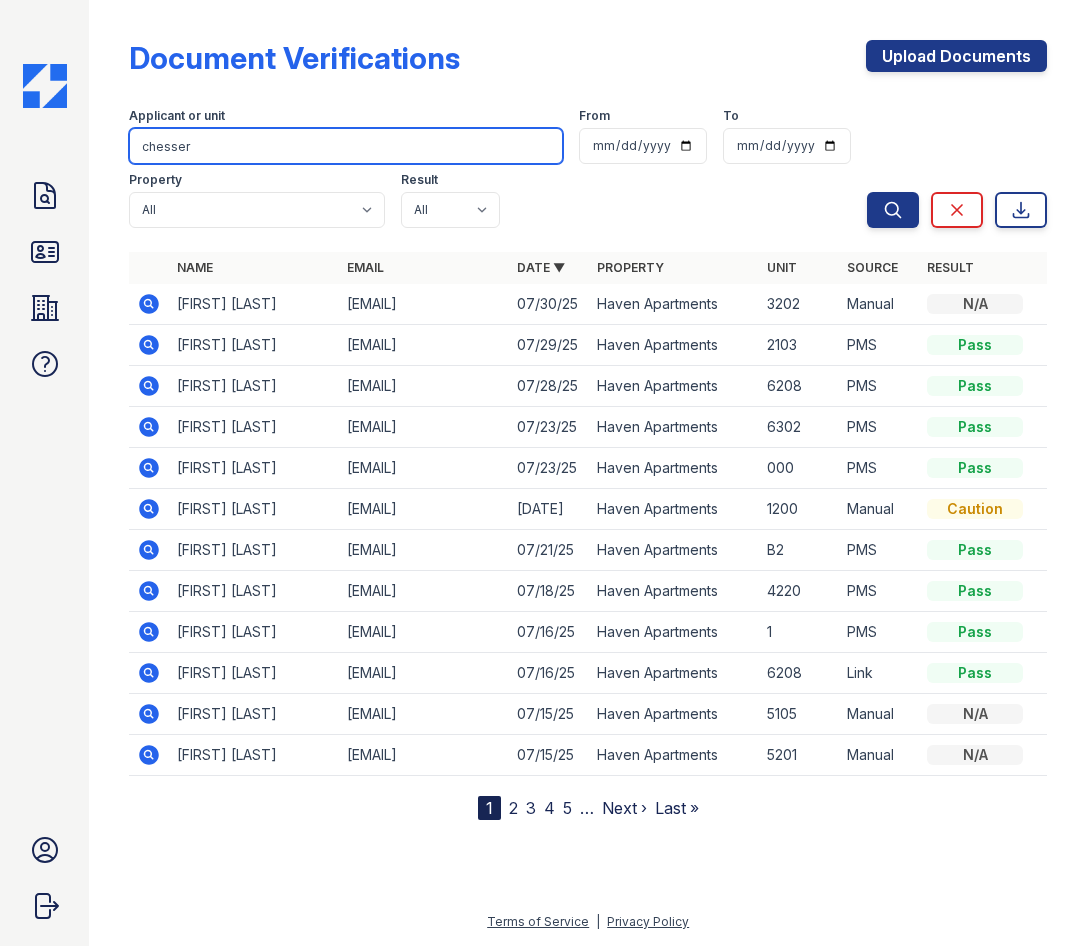 type on "chesser" 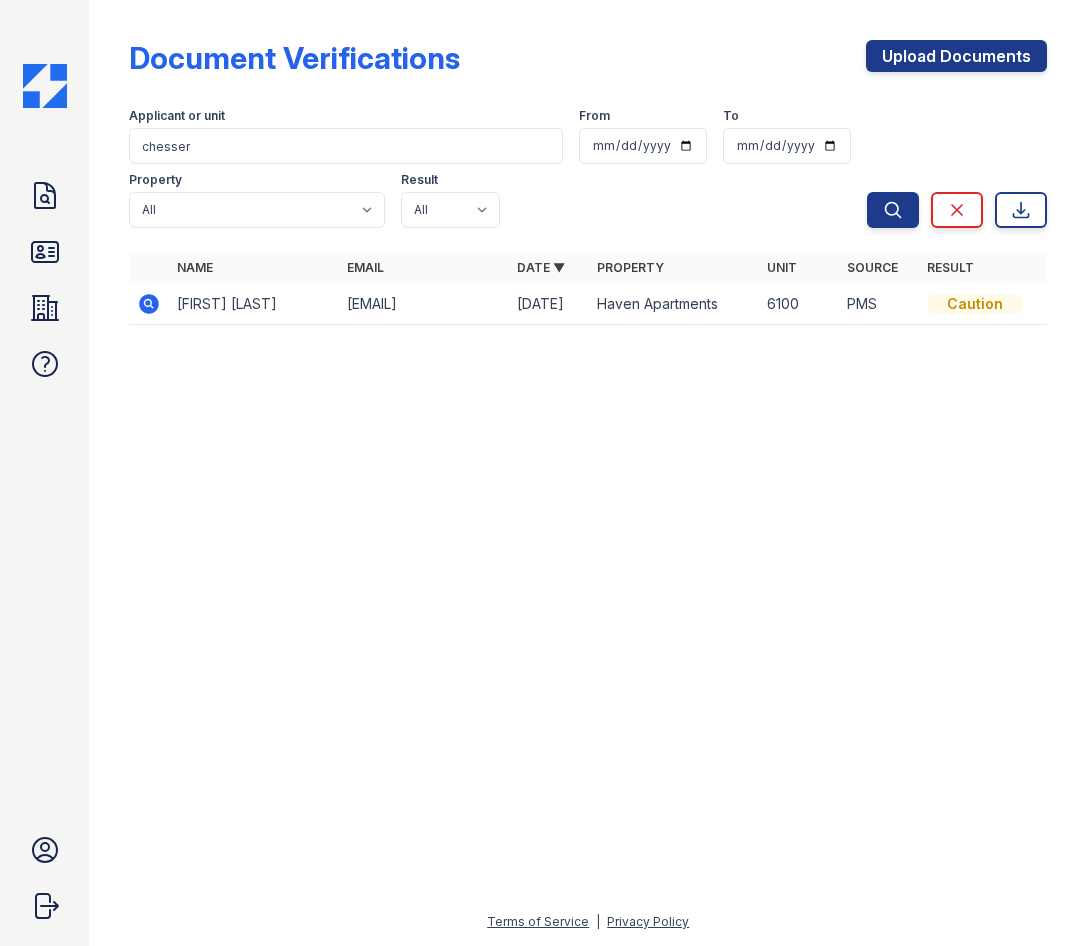 click 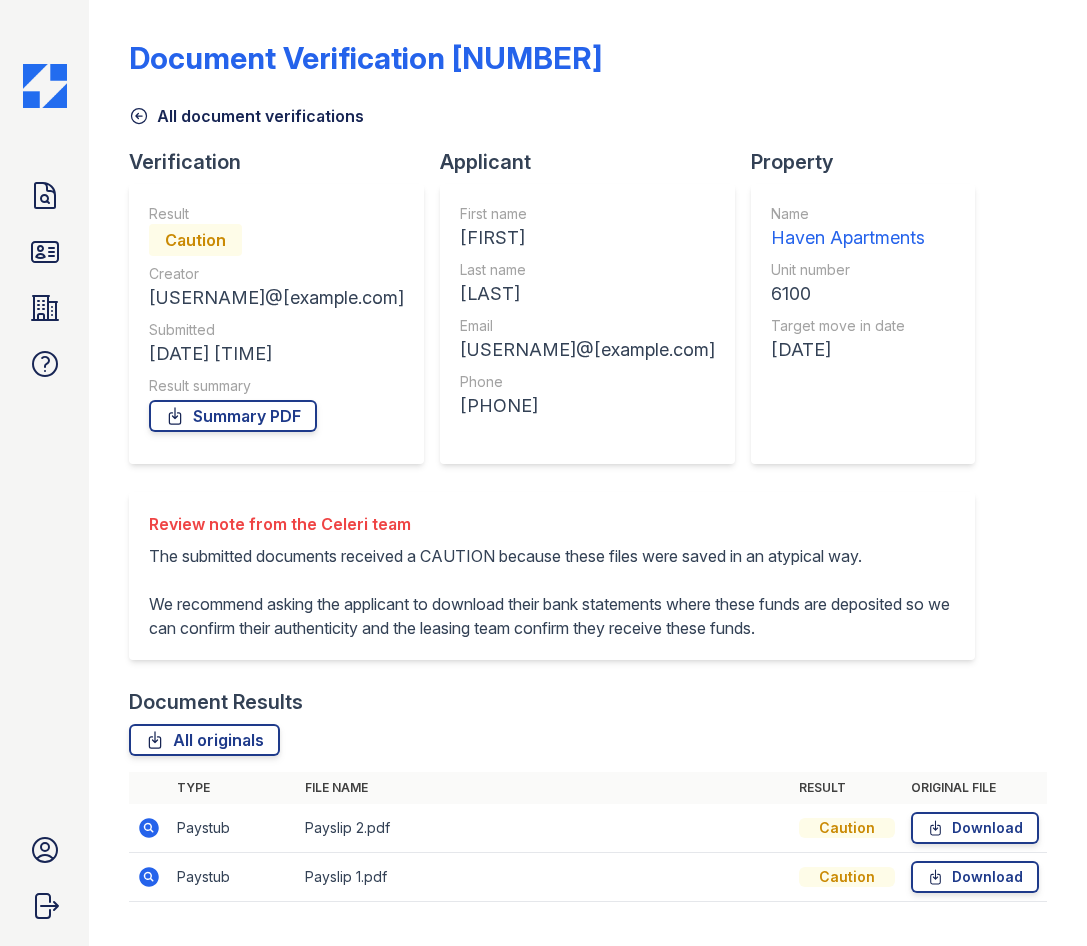 scroll, scrollTop: 0, scrollLeft: 0, axis: both 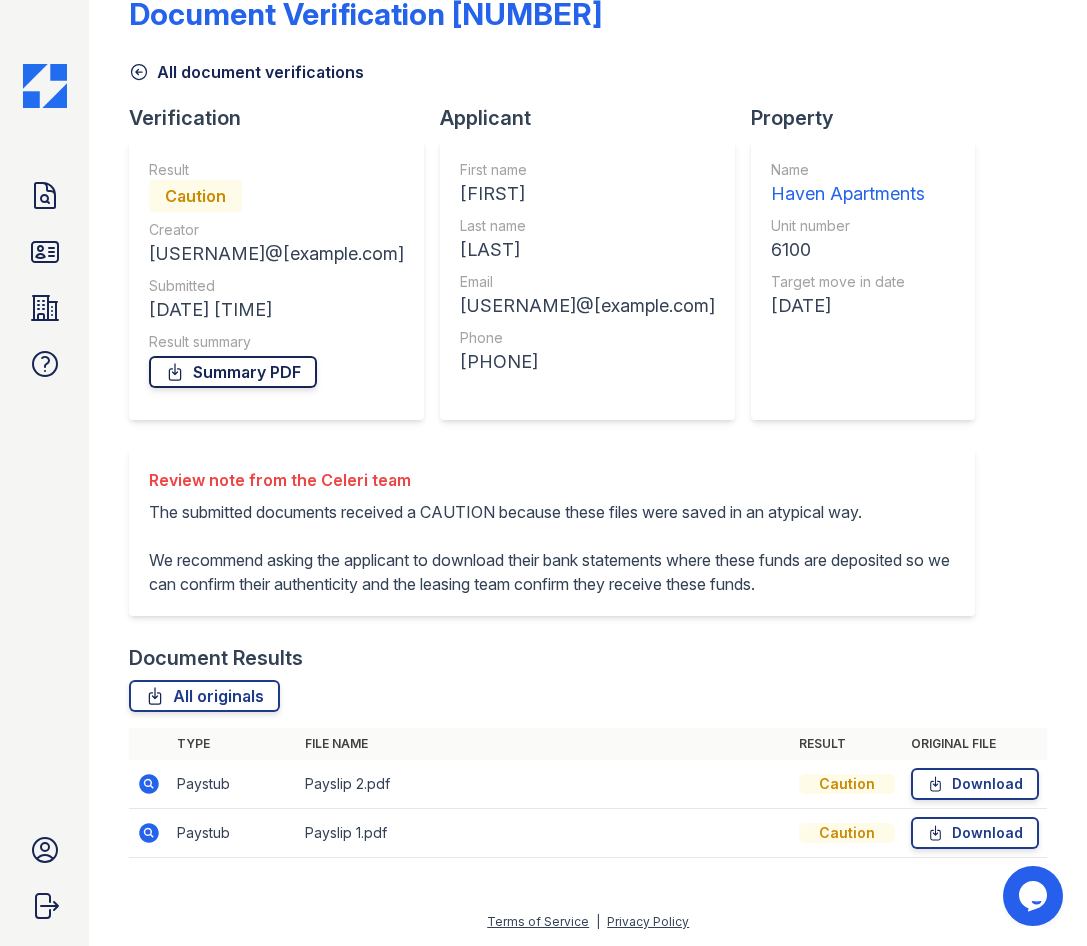 click on "Summary PDF" at bounding box center (233, 372) 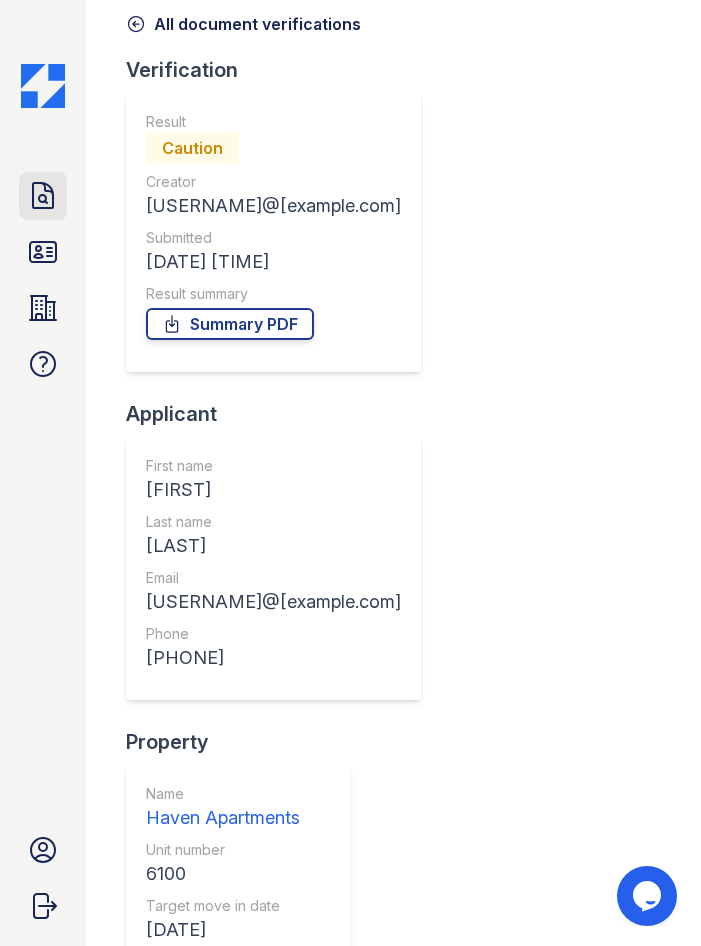click 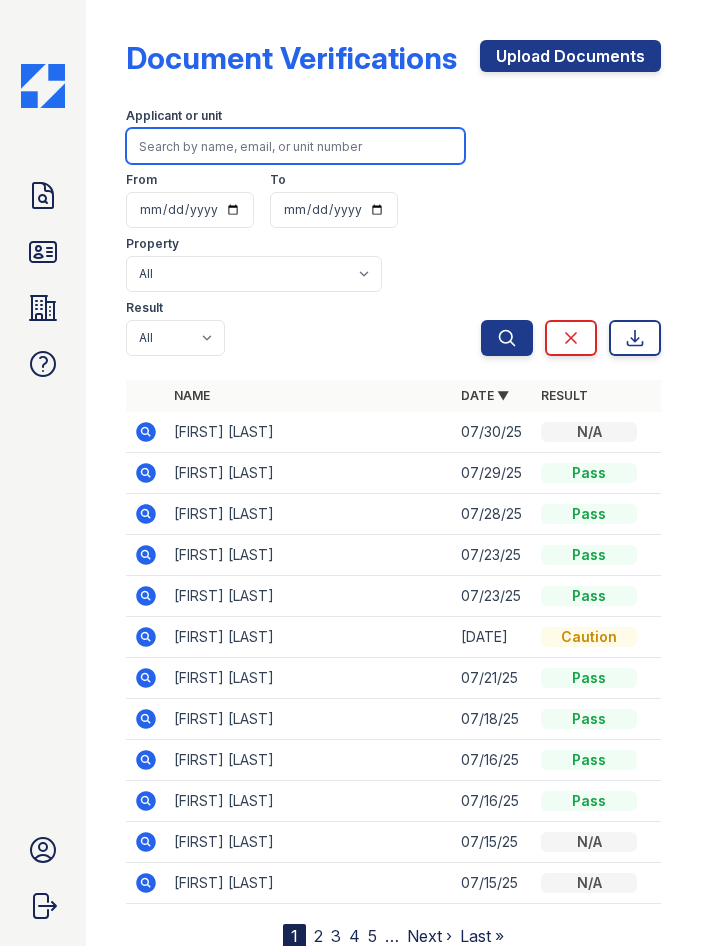 drag, startPoint x: 210, startPoint y: 145, endPoint x: 224, endPoint y: 136, distance: 16.643316 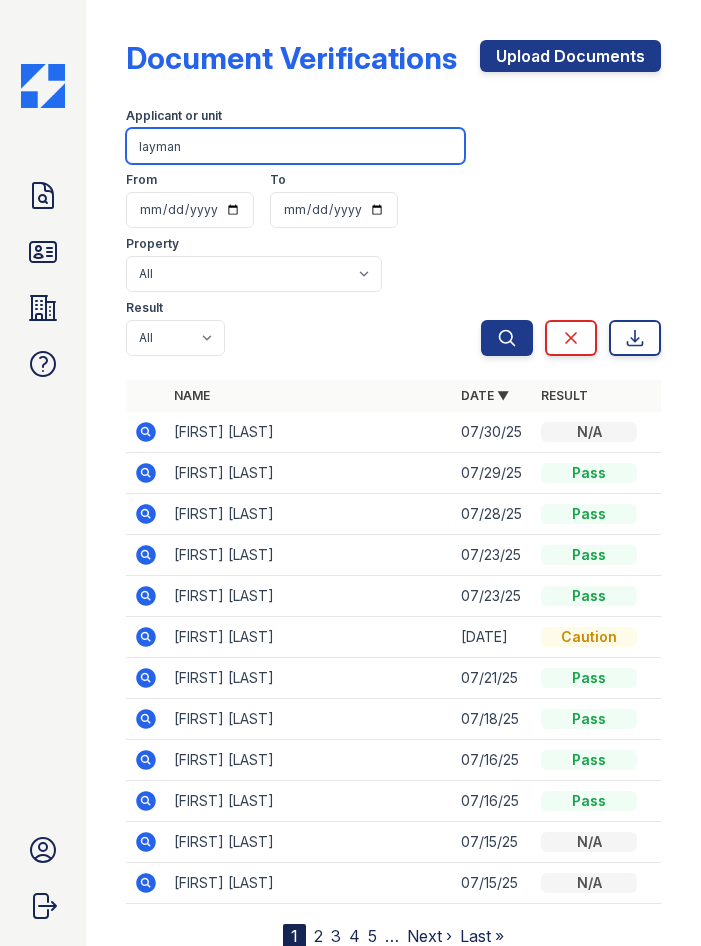 type on "layman" 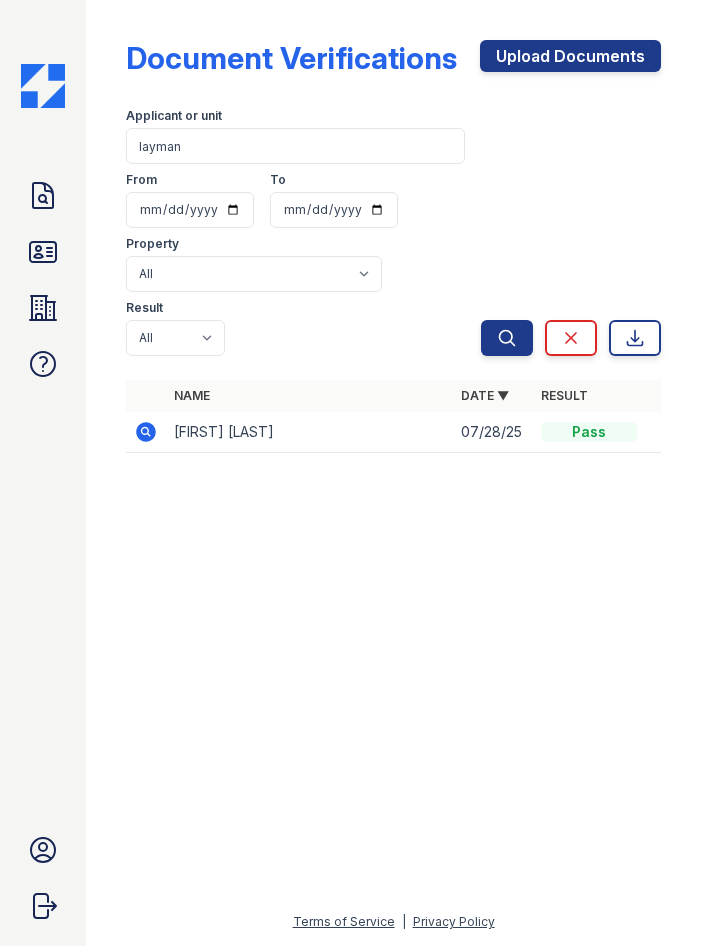click 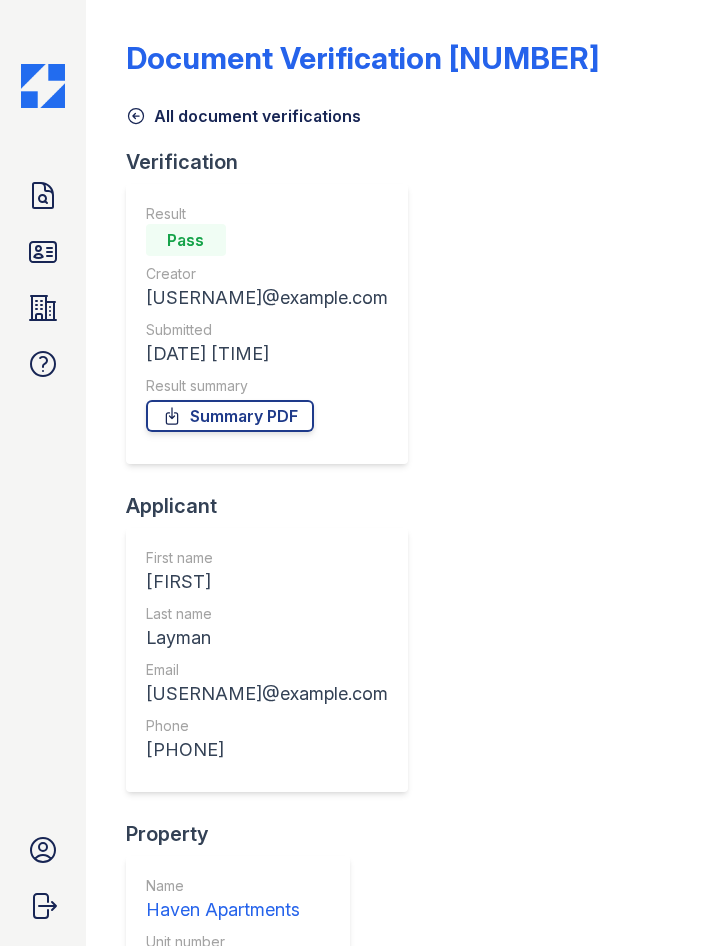 scroll, scrollTop: 0, scrollLeft: 0, axis: both 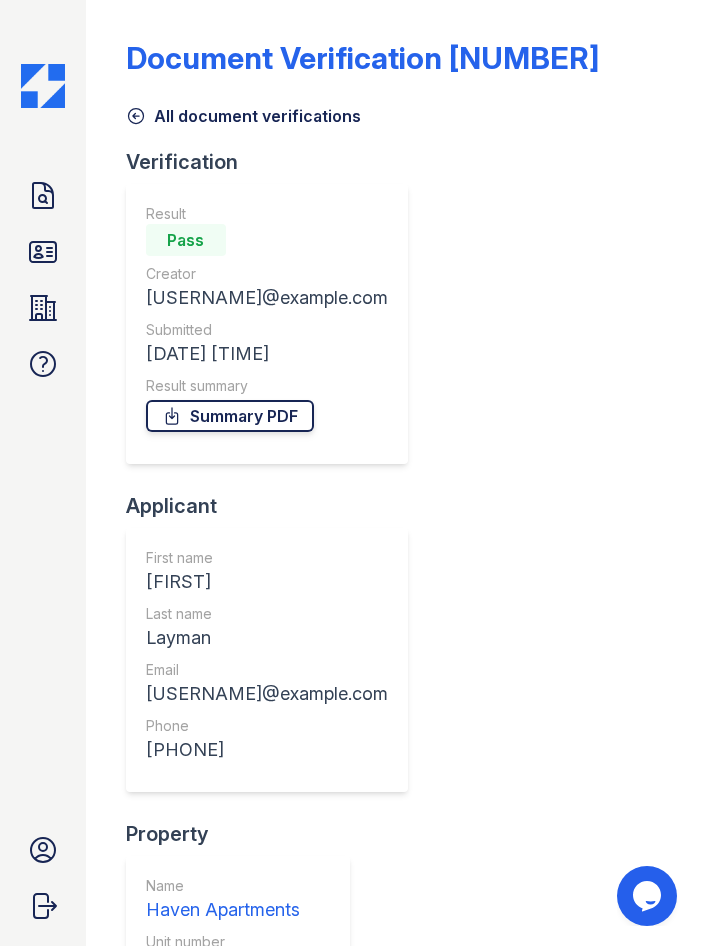 click on "Summary PDF" at bounding box center (230, 416) 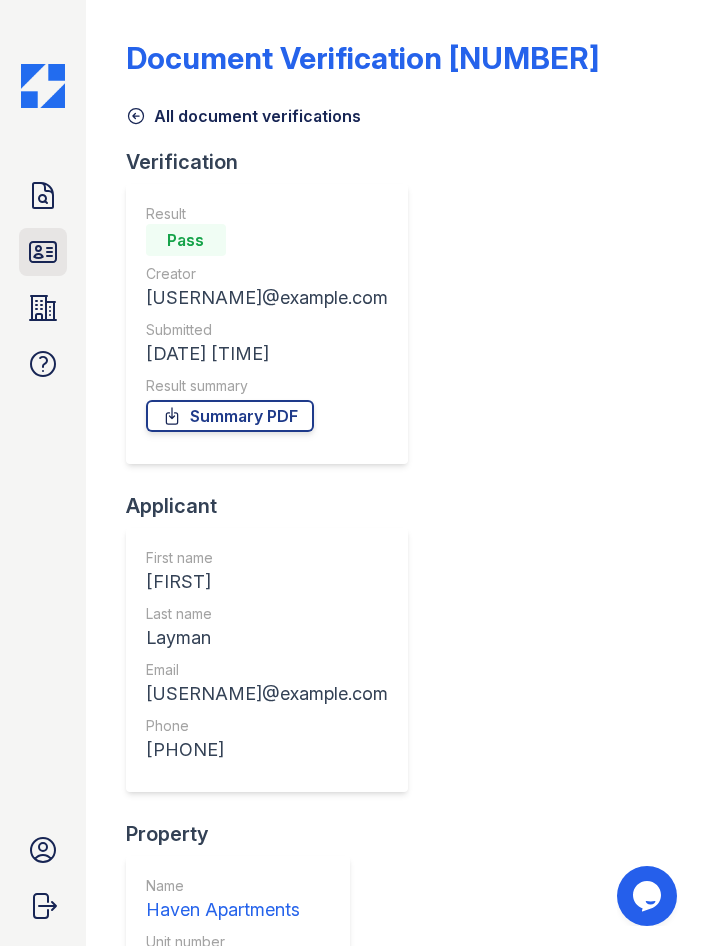 click 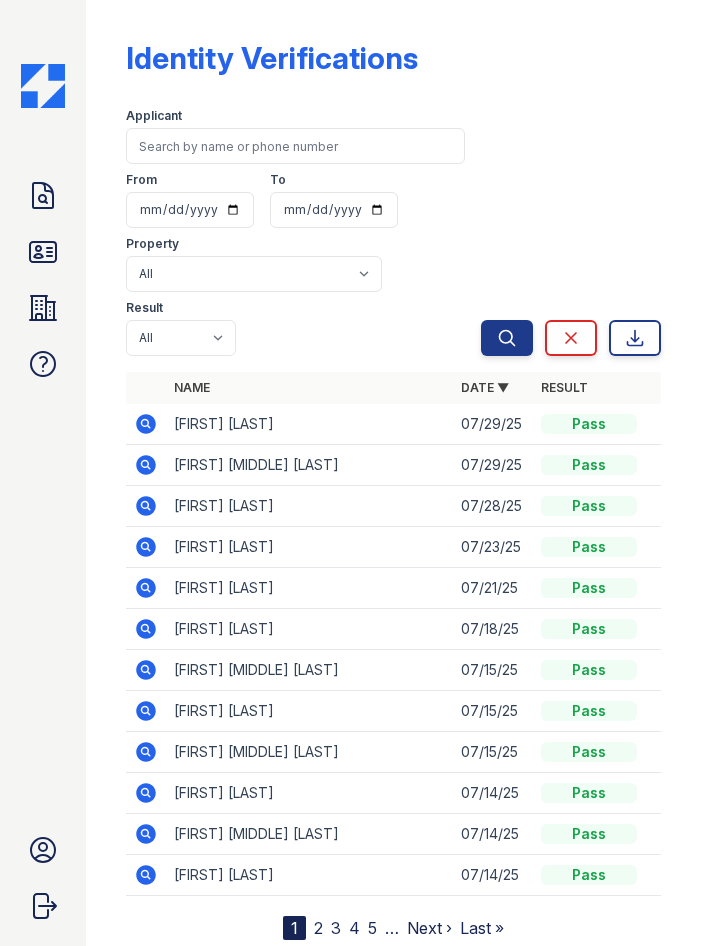 click on "Search
Clear
Export" at bounding box center [571, 228] 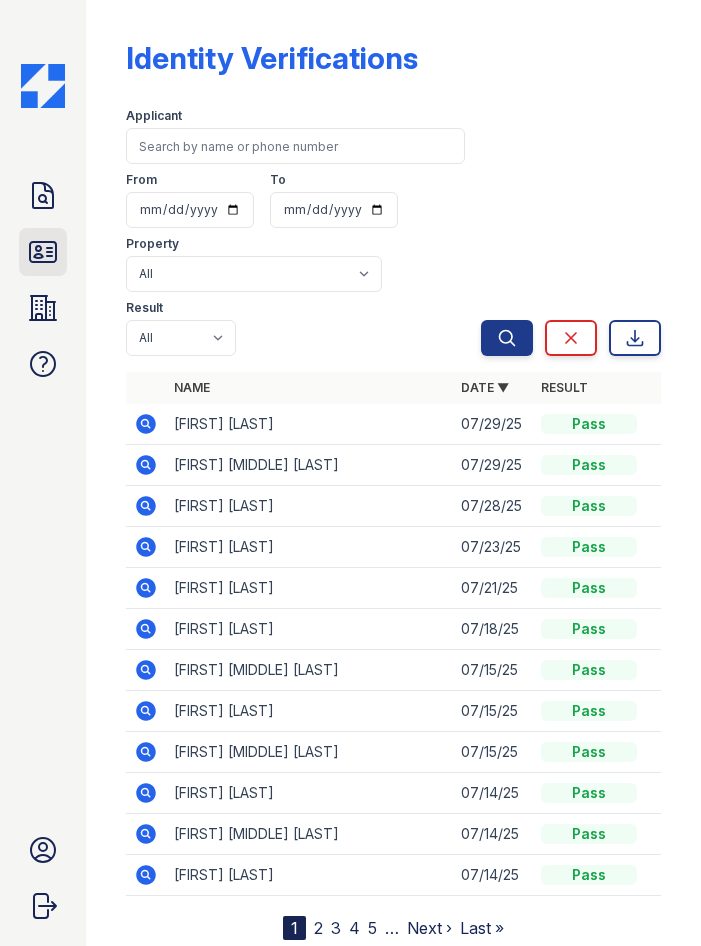 click 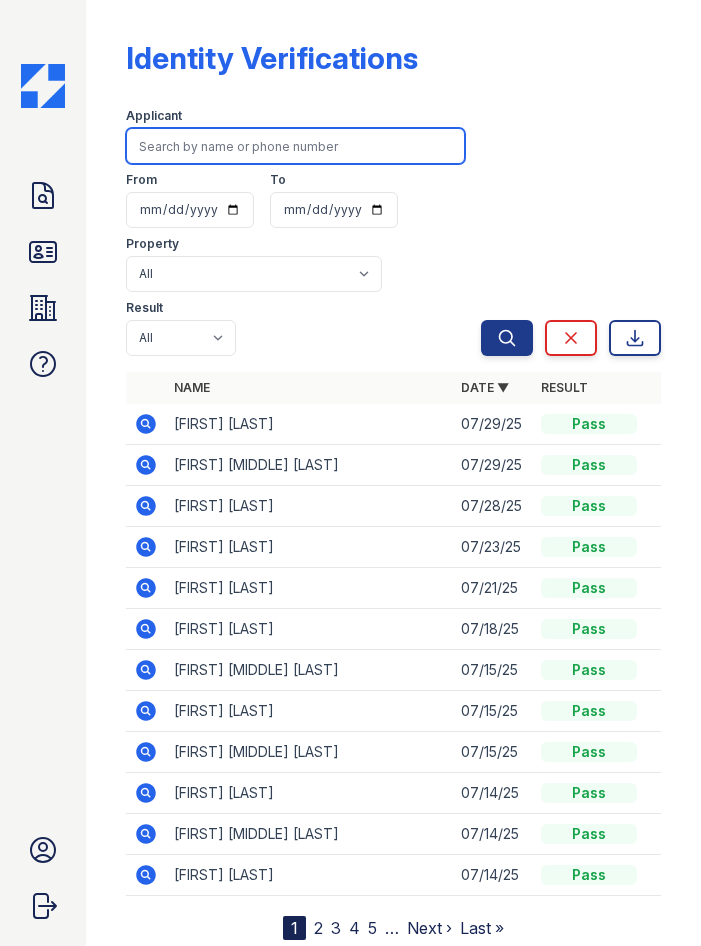 drag, startPoint x: 217, startPoint y: 150, endPoint x: 244, endPoint y: 133, distance: 31.906113 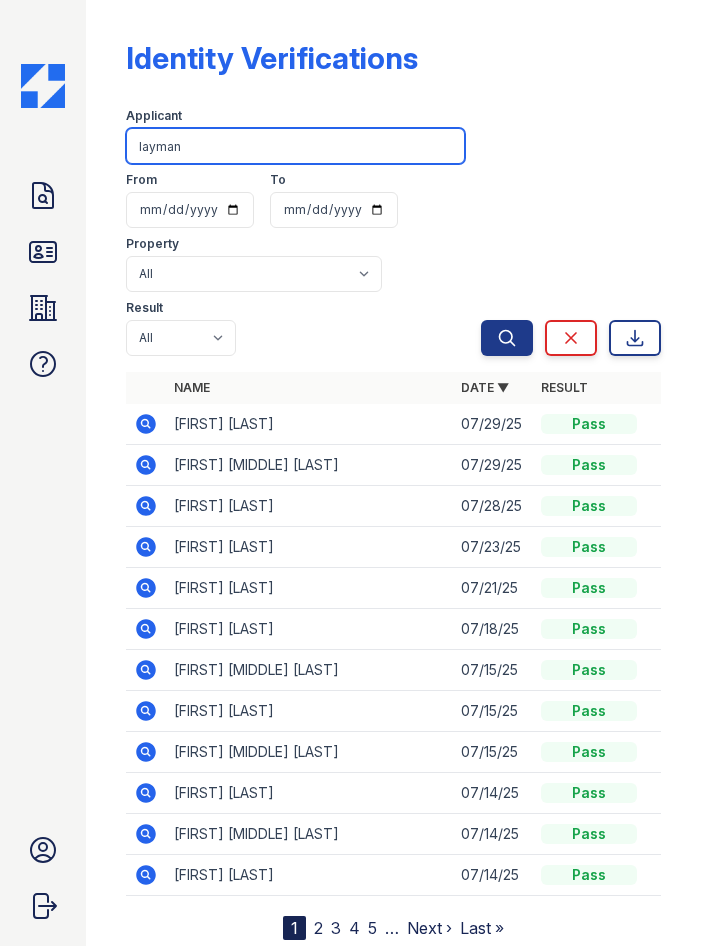 type on "layman" 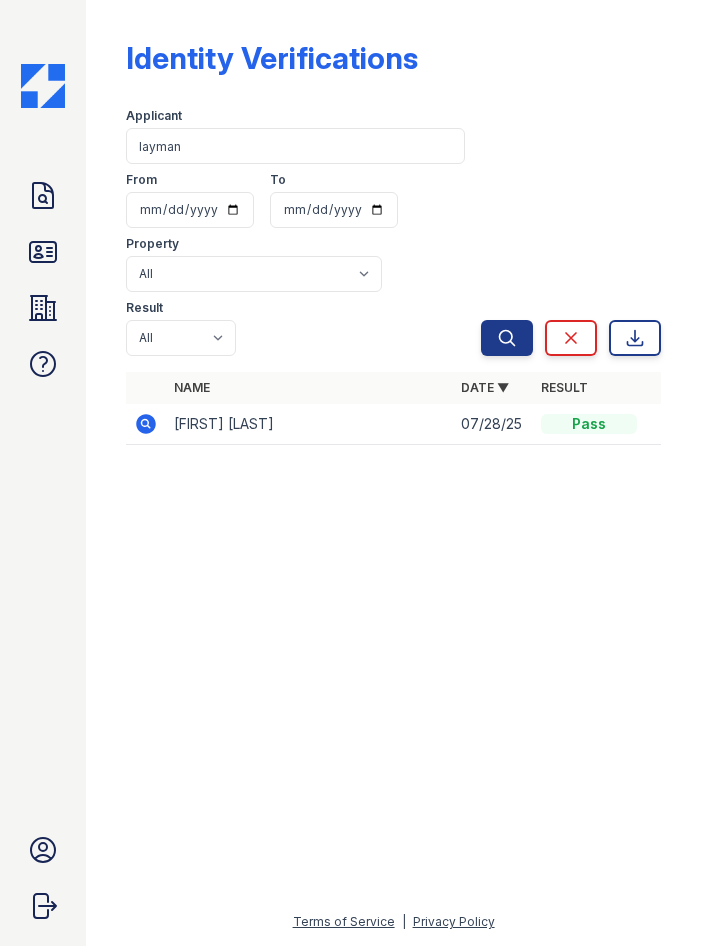 click 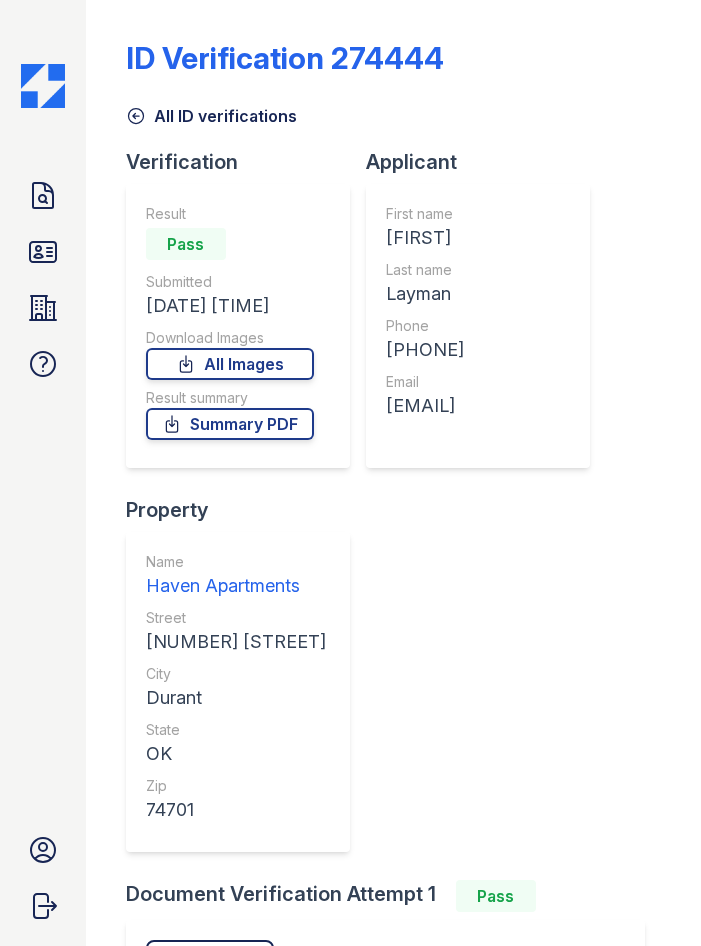 scroll, scrollTop: 0, scrollLeft: 0, axis: both 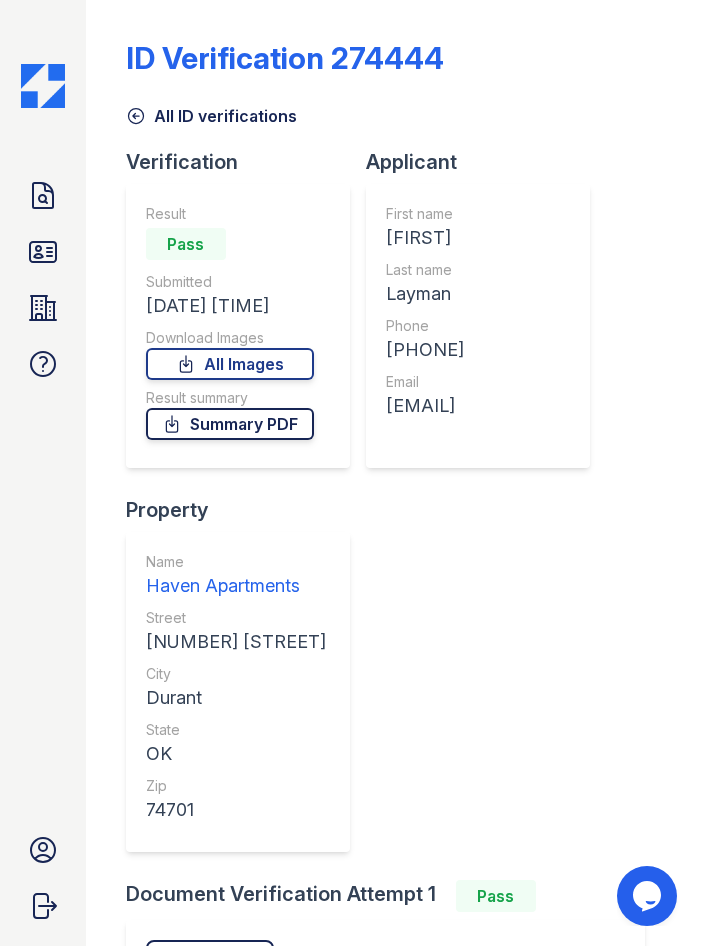 click on "Summary PDF" at bounding box center [230, 424] 